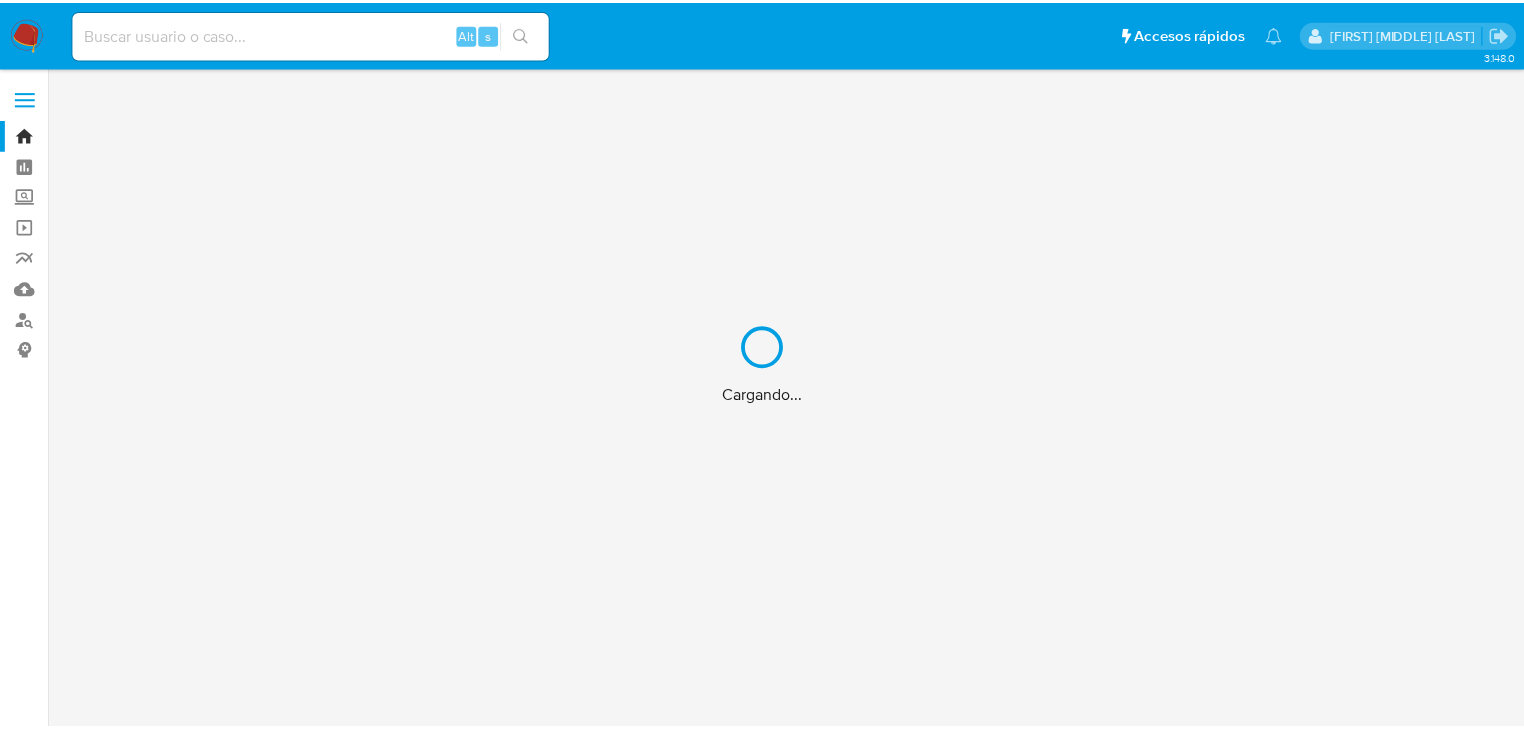 scroll, scrollTop: 0, scrollLeft: 0, axis: both 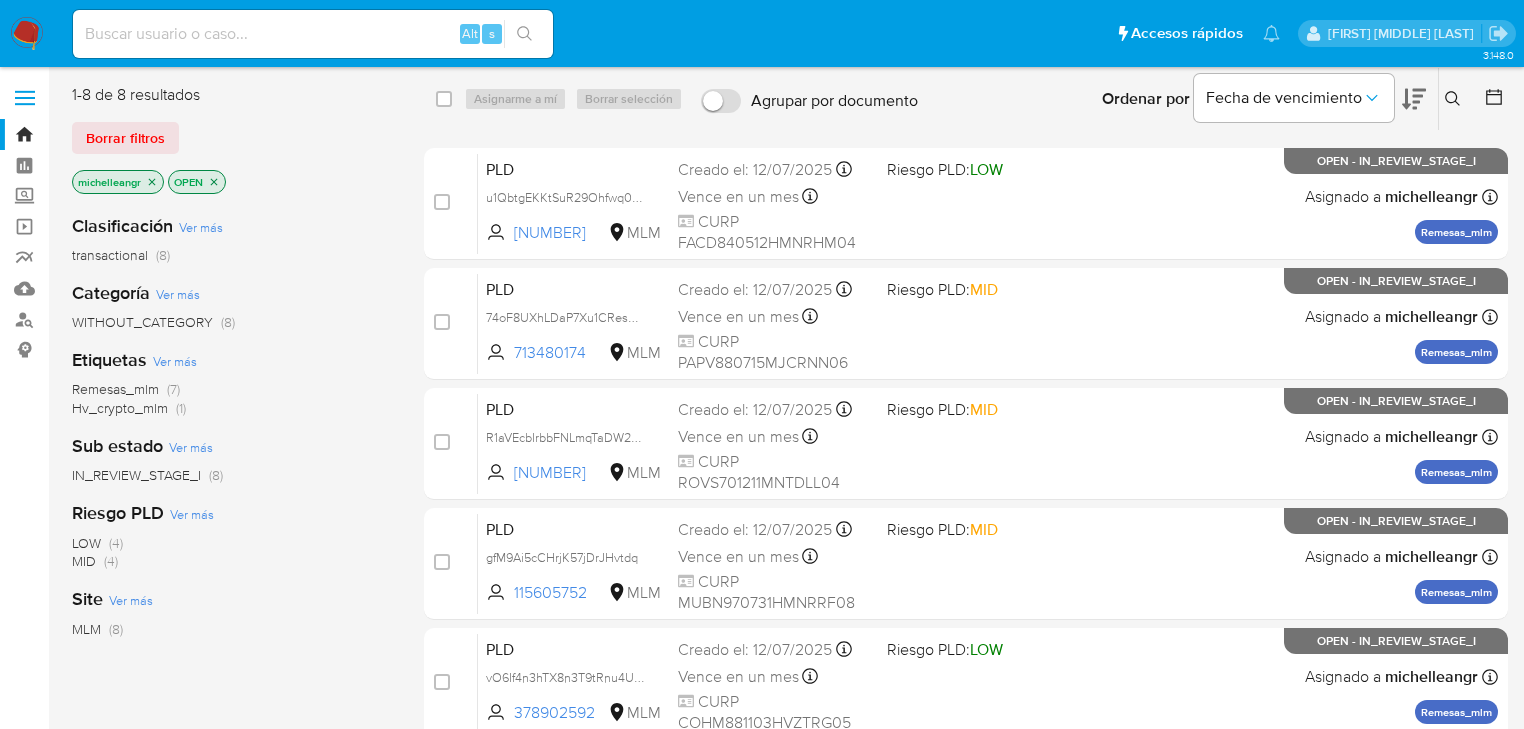 click at bounding box center (313, 34) 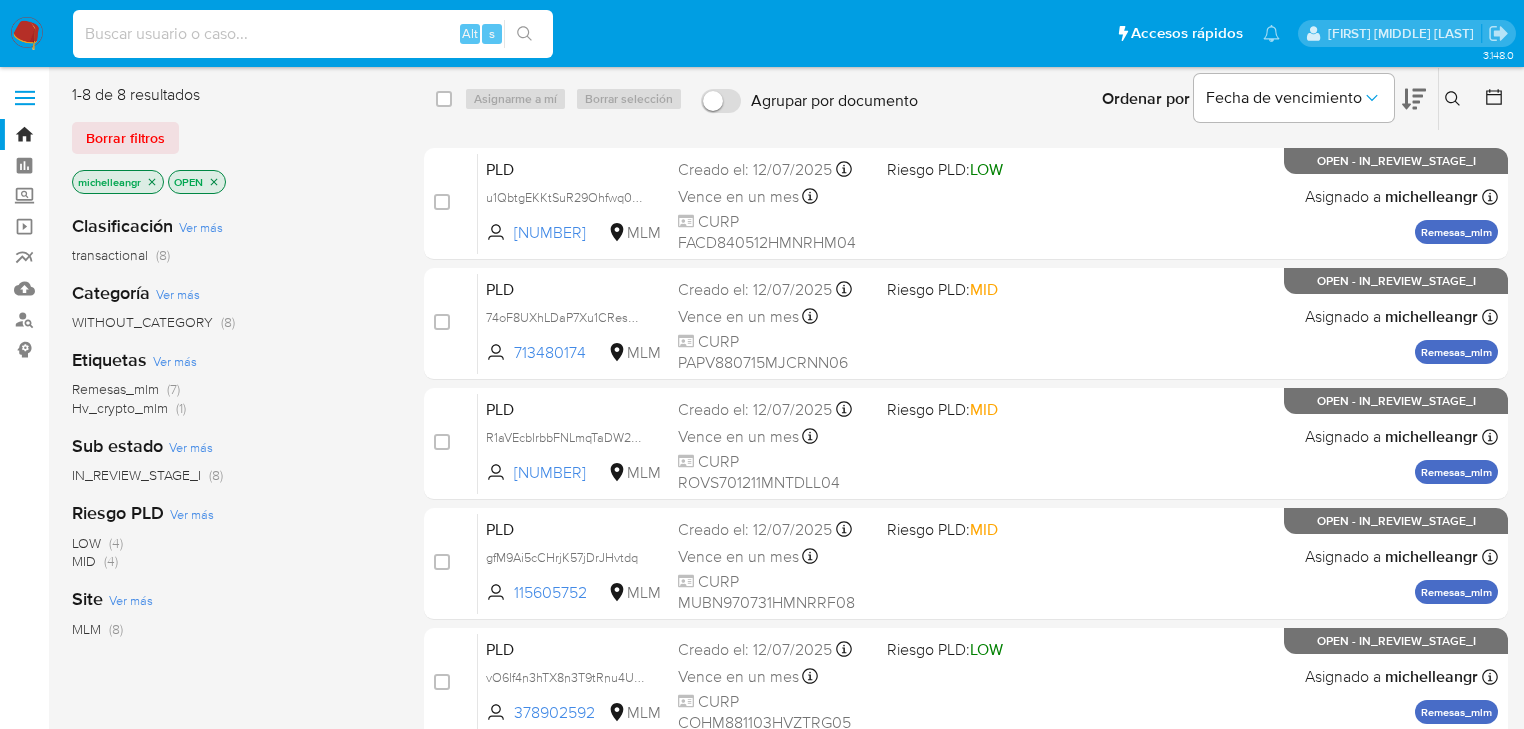 paste on "YQvXGjBWvNELAGFxzyJ0l1QP" 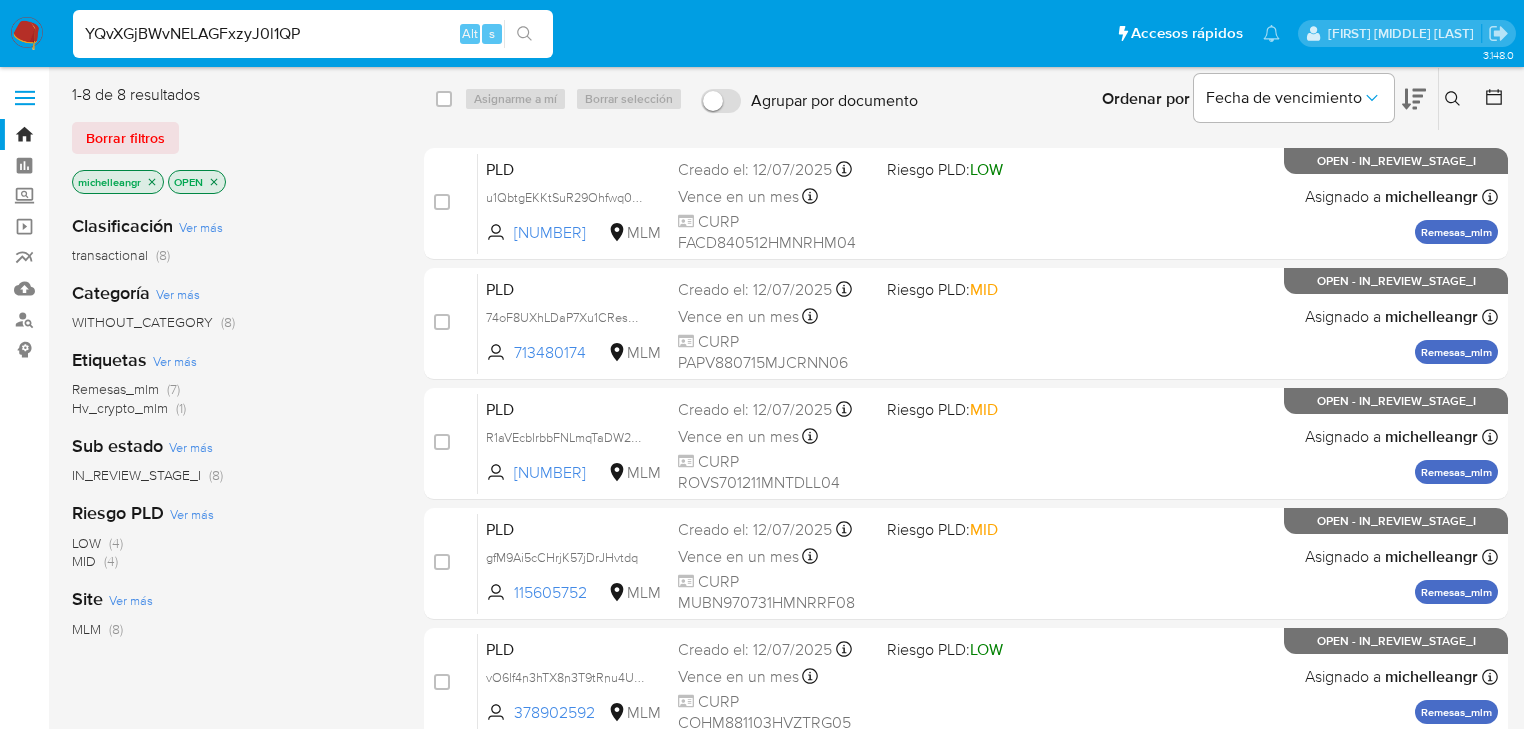 type on "YQvXGjBWvNELAGFxzyJ0l1QP" 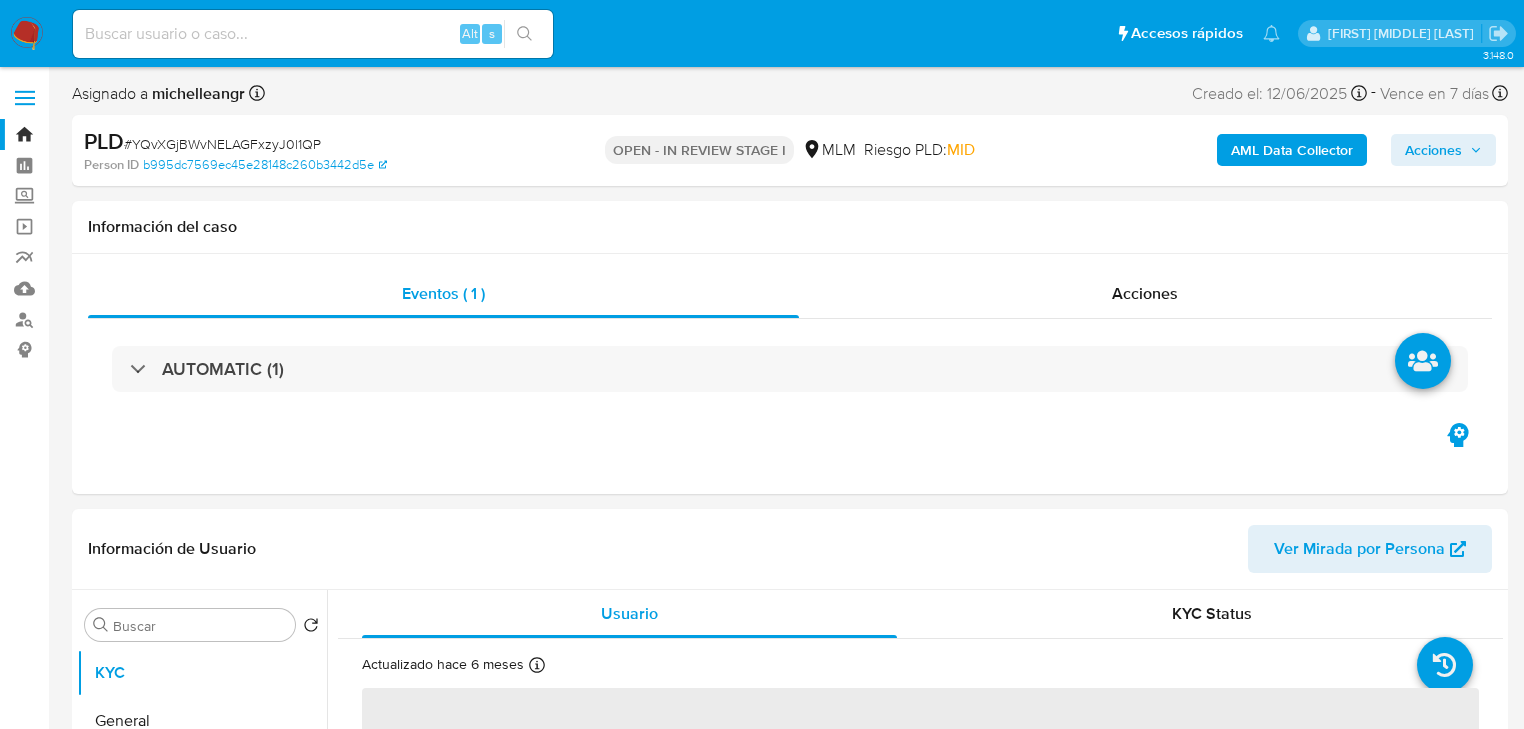 select on "10" 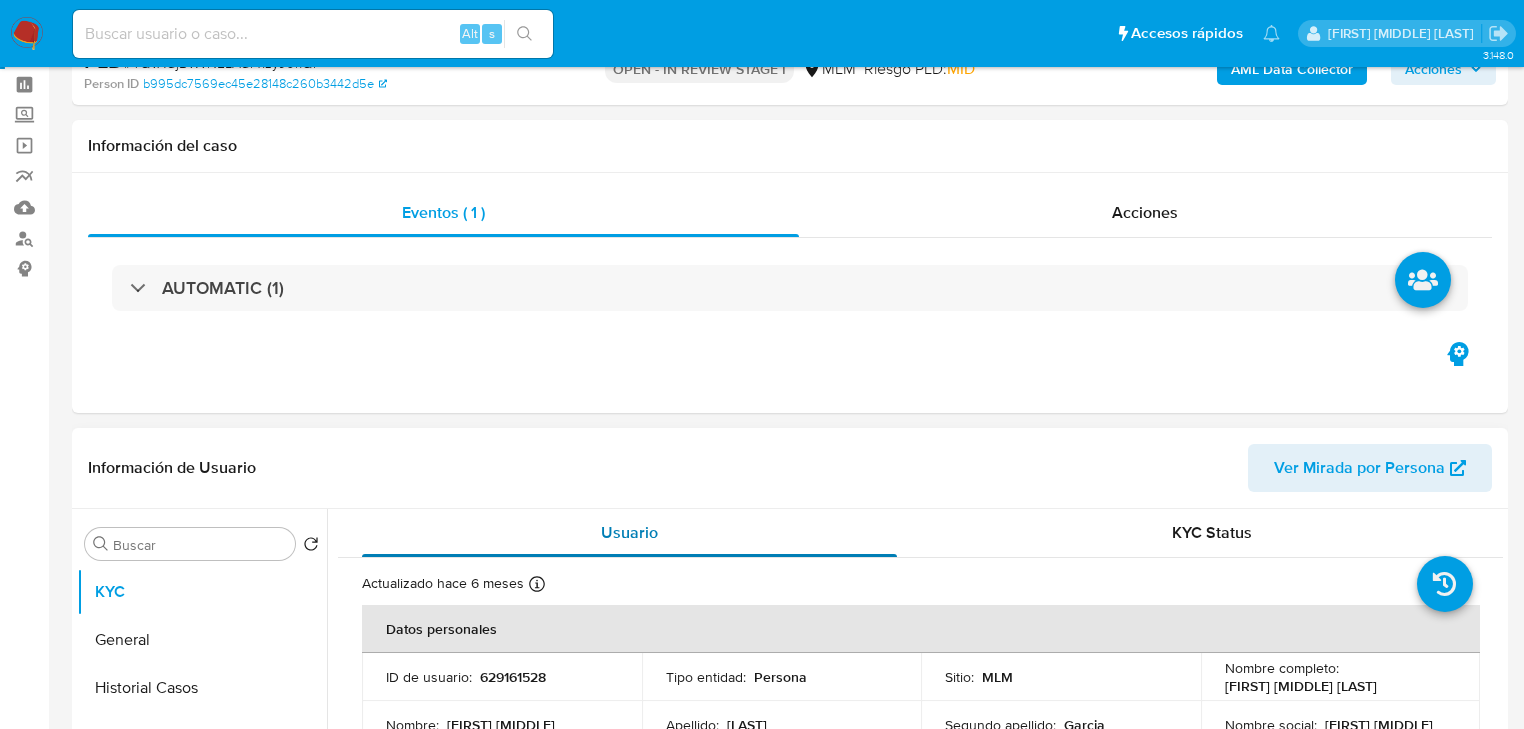 scroll, scrollTop: 320, scrollLeft: 0, axis: vertical 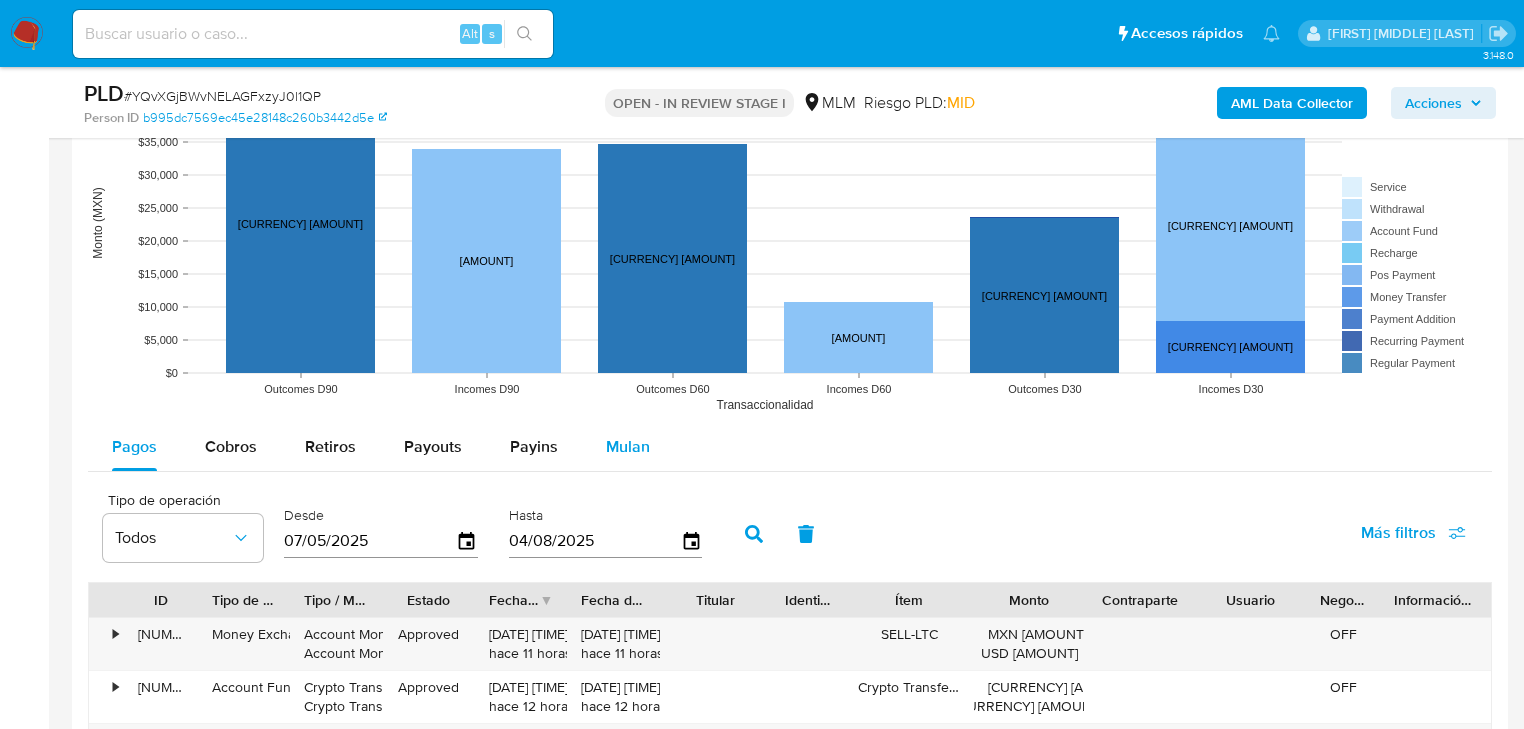 click on "Mulan" at bounding box center [628, 446] 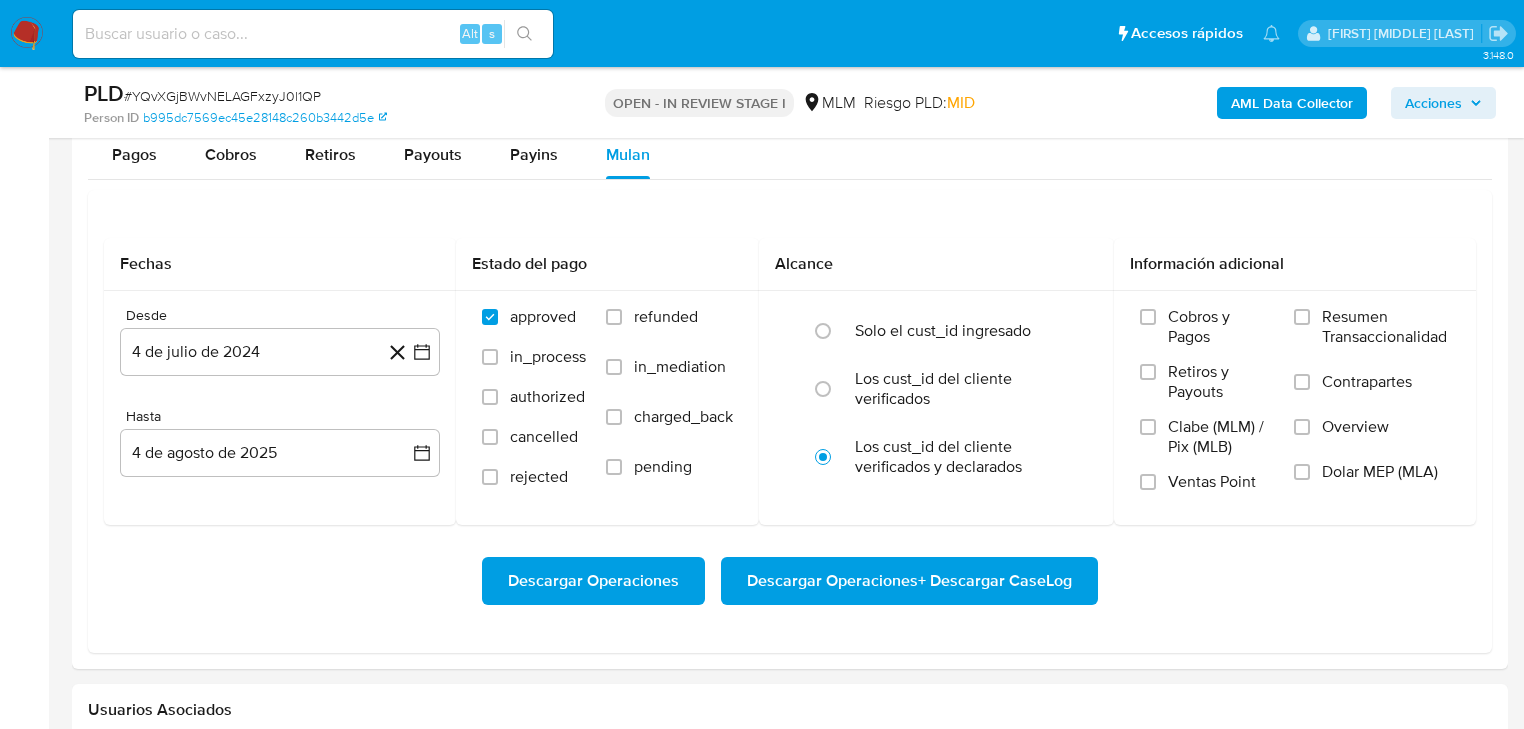 scroll, scrollTop: 2160, scrollLeft: 0, axis: vertical 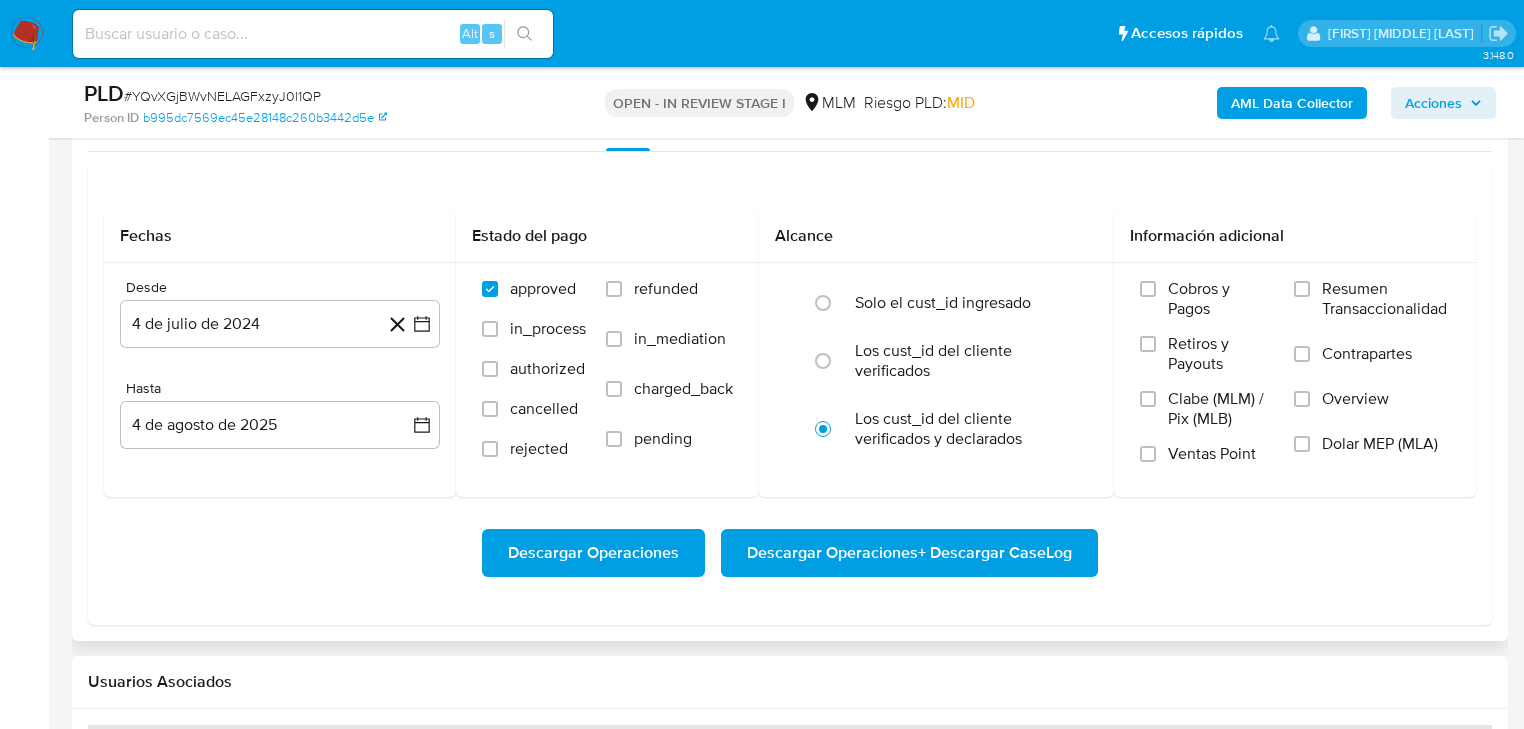 type 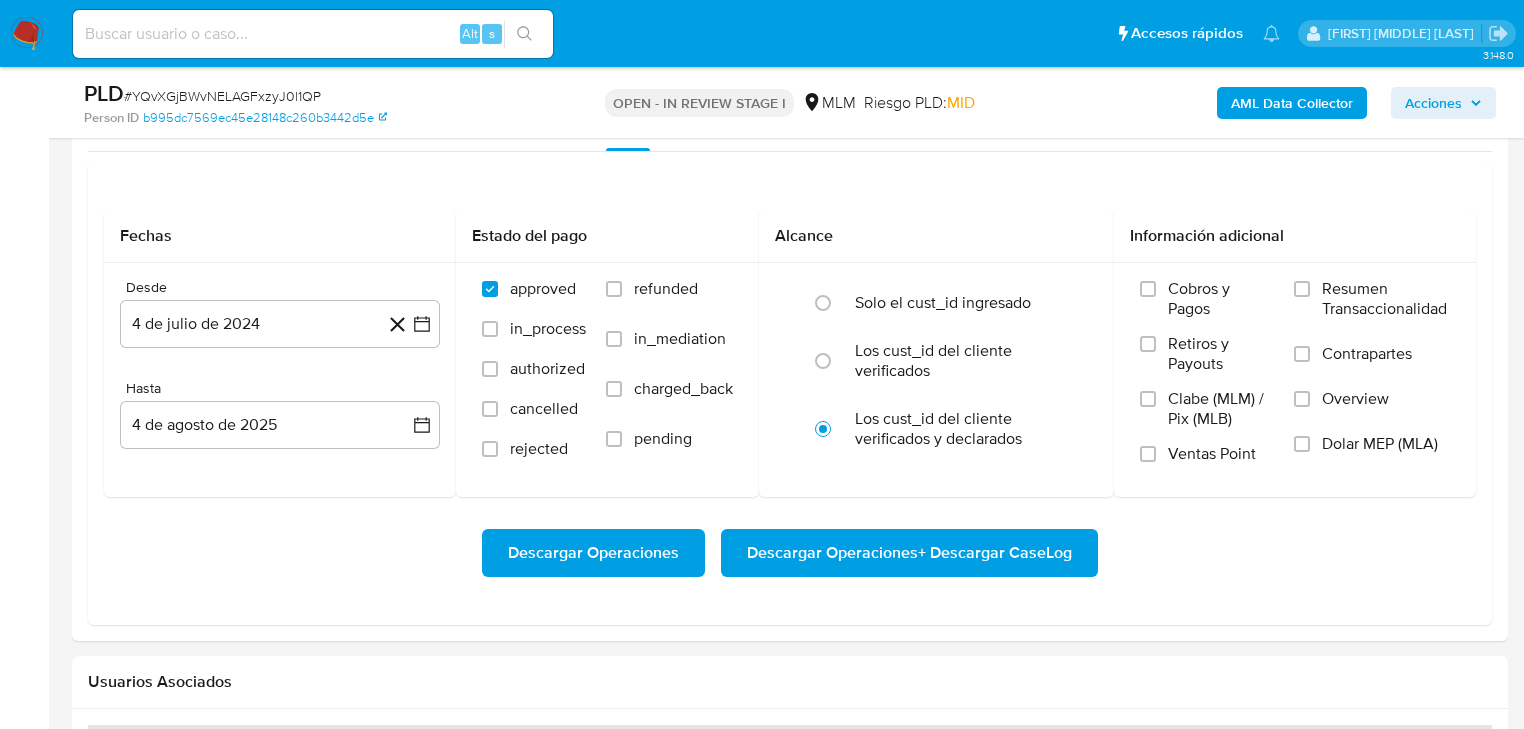 click on "AML Data Collector" at bounding box center (1292, 103) 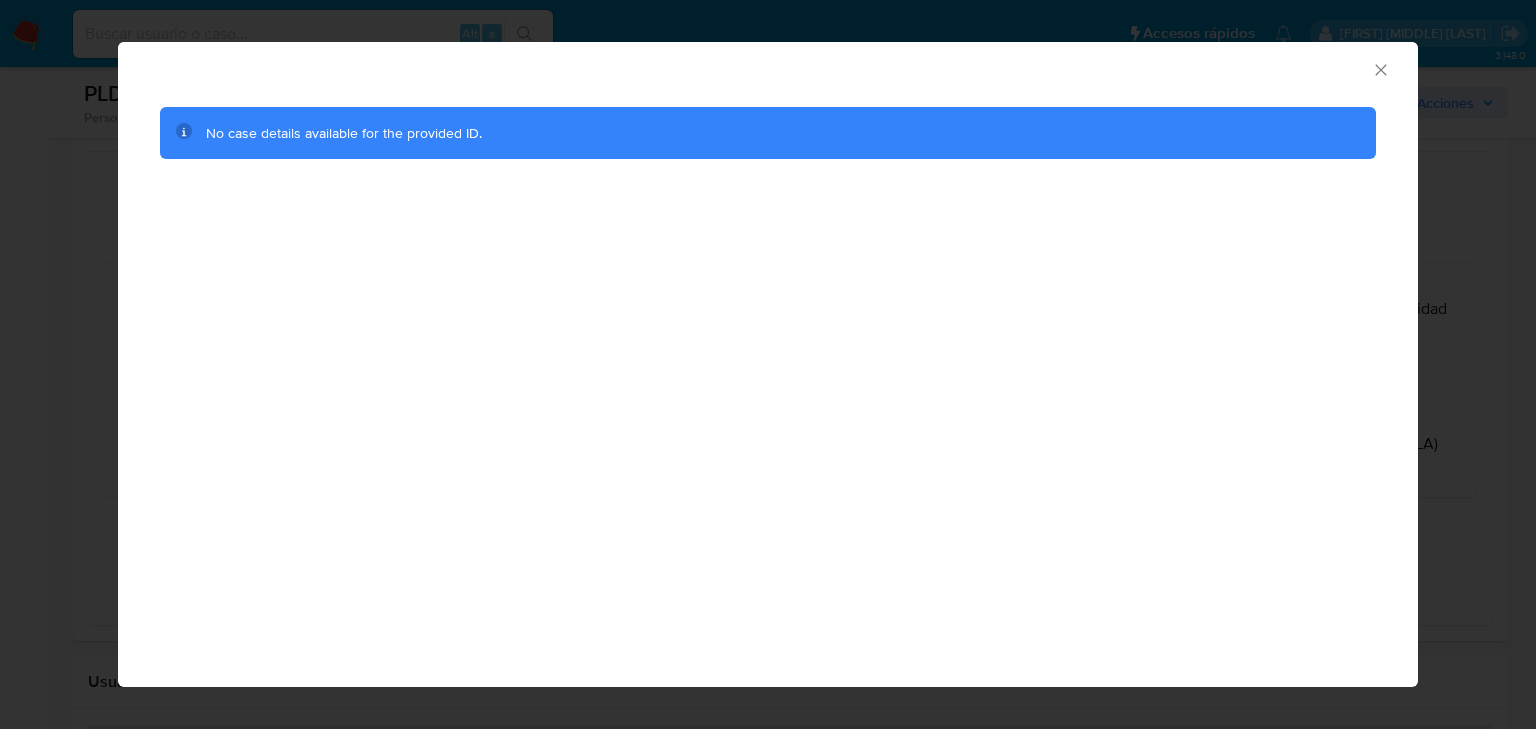 click 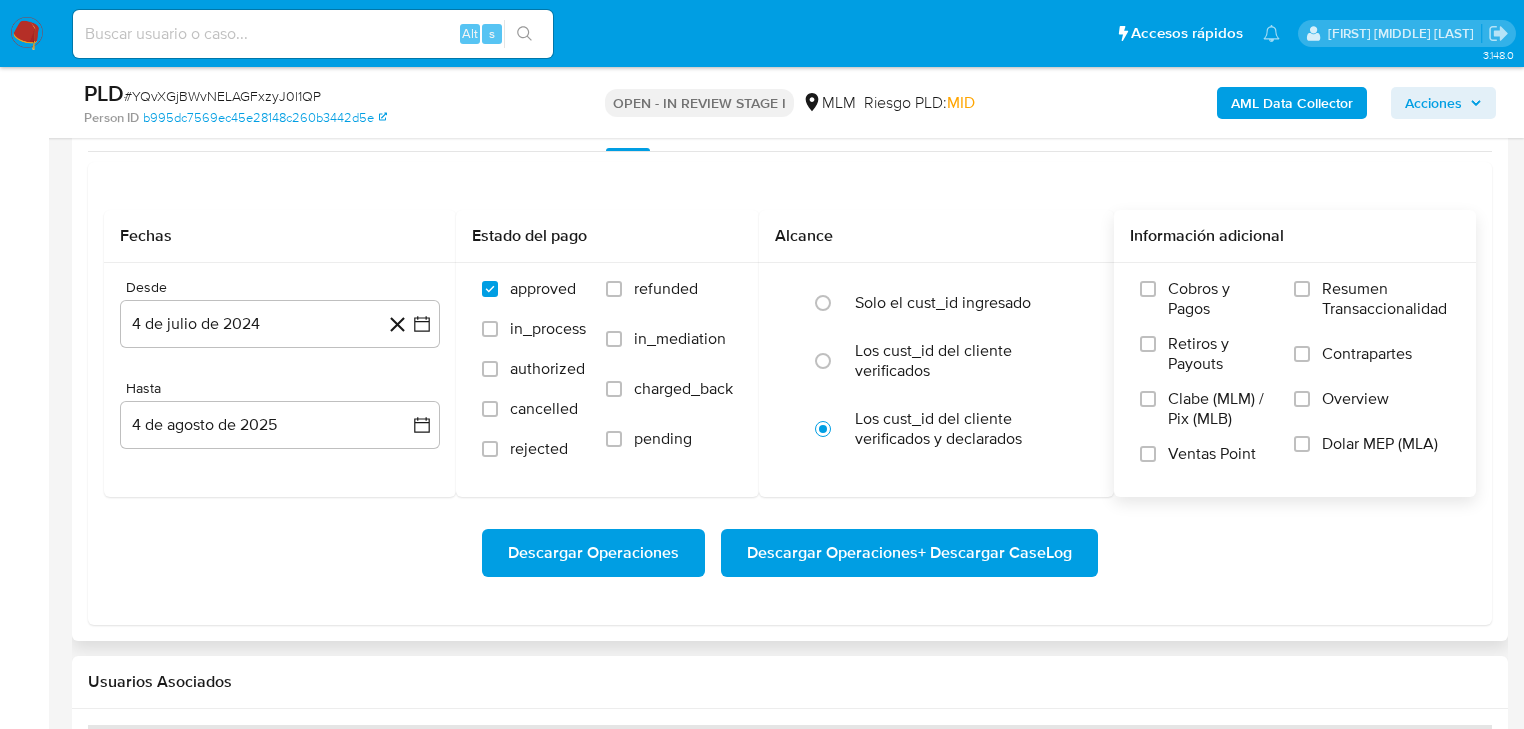 type 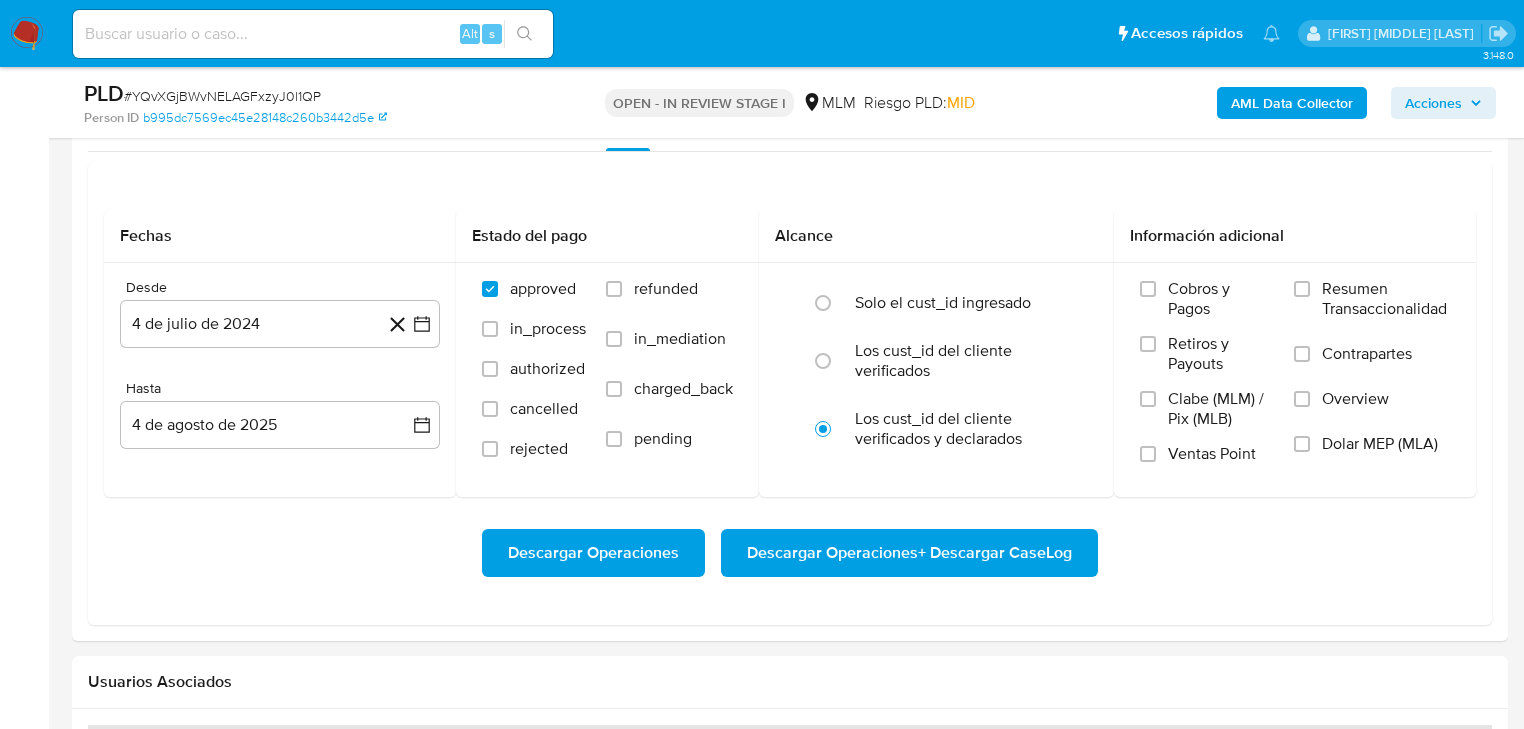click at bounding box center (313, 34) 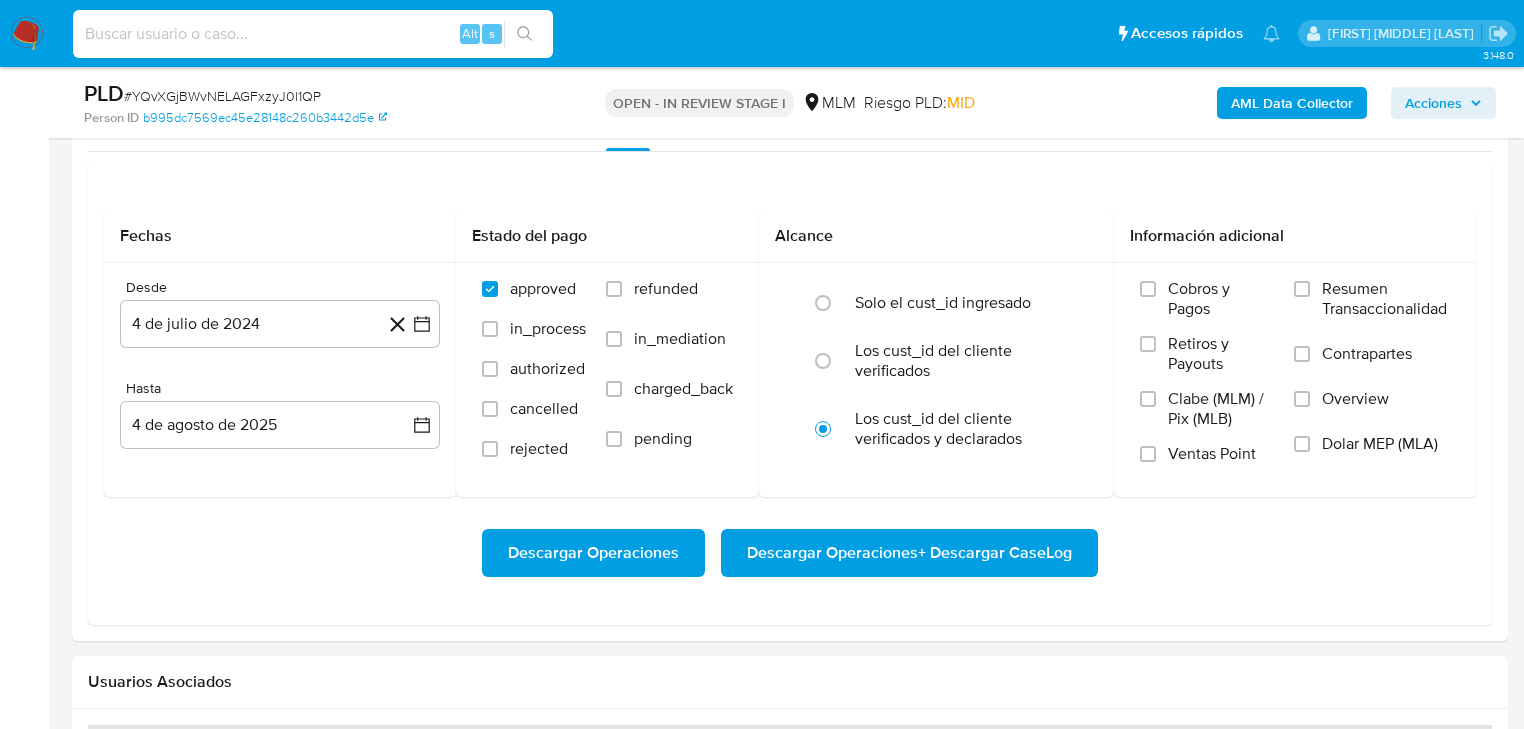 paste on "u1QbtgEKKtSuR29Ohfwq05bk" 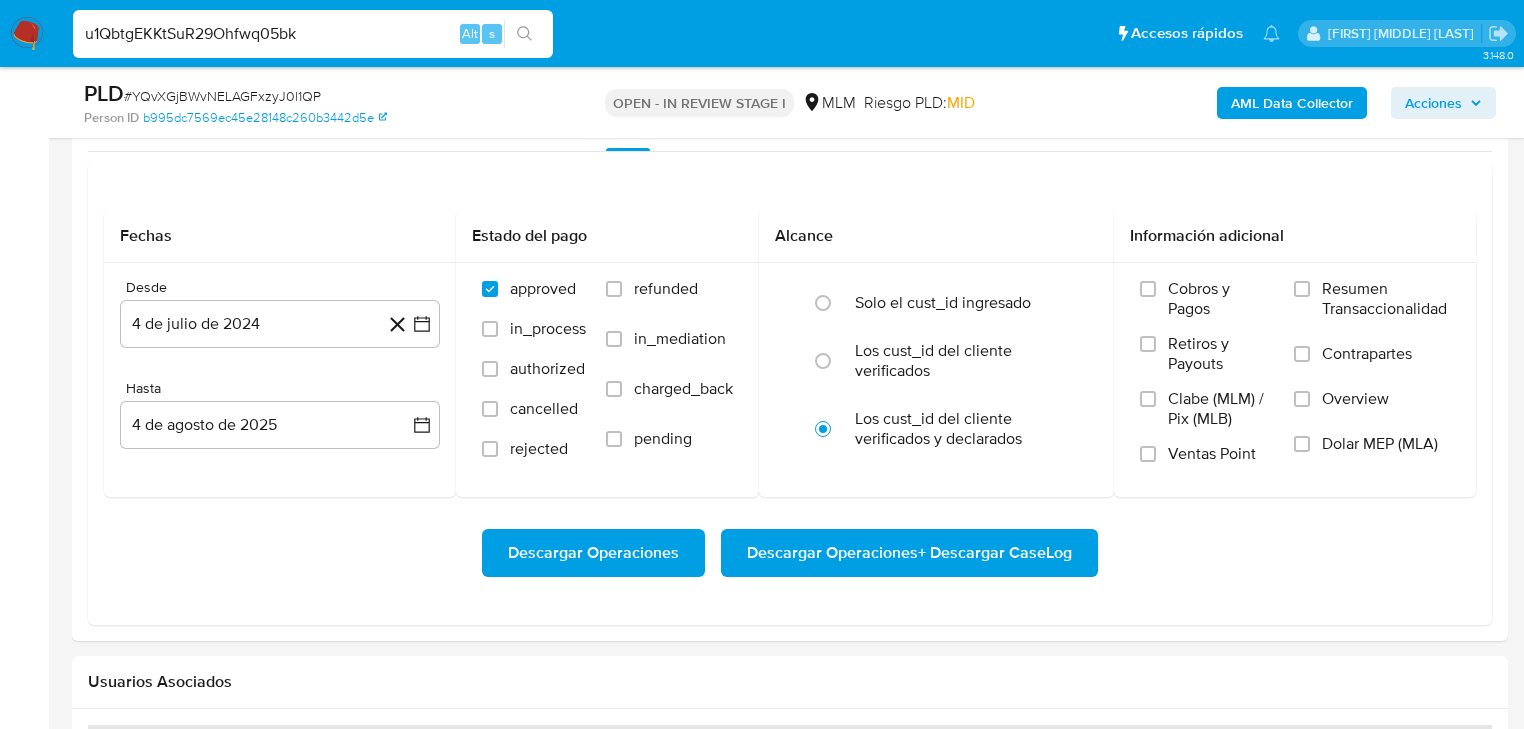 type on "u1QbtgEKKtSuR29Ohfwq05bk" 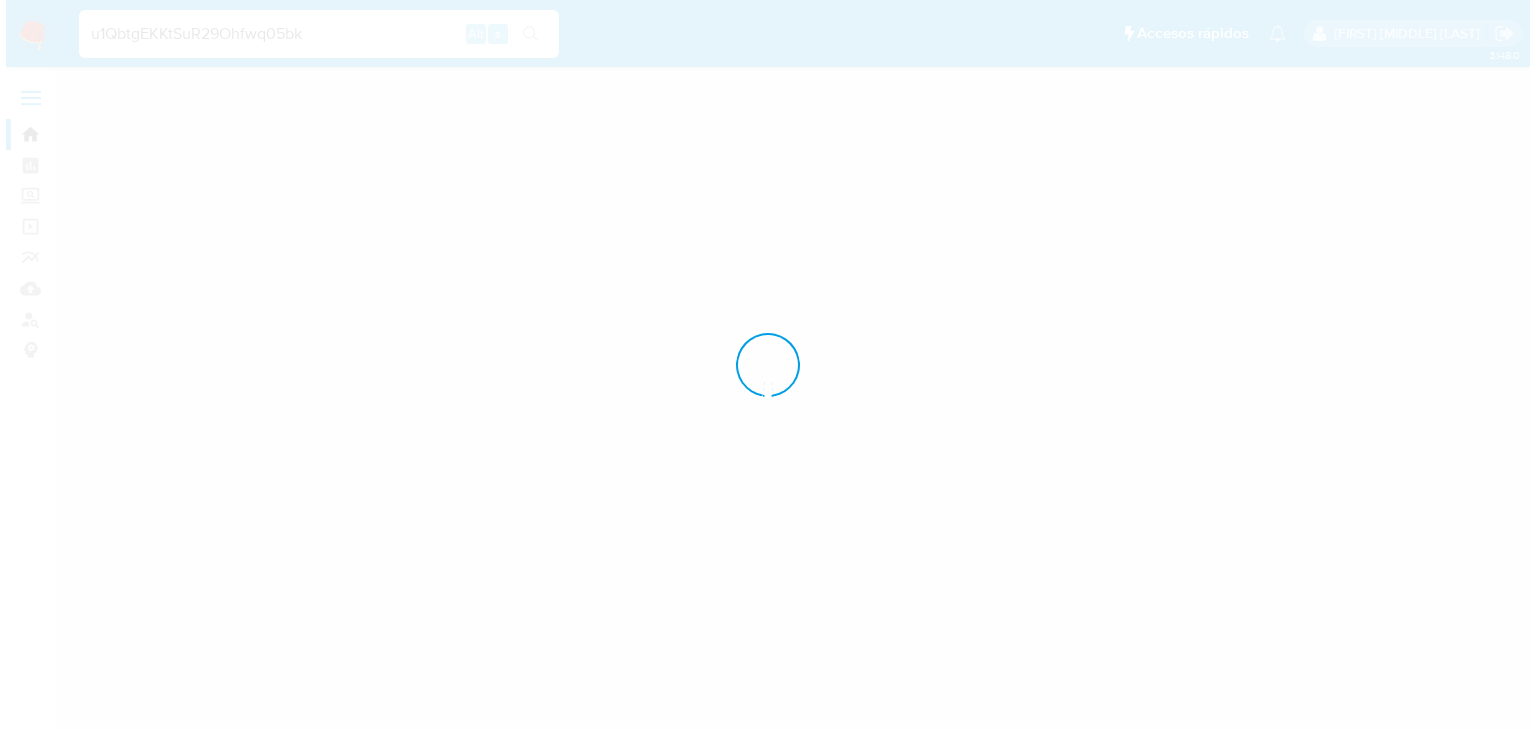 scroll, scrollTop: 0, scrollLeft: 0, axis: both 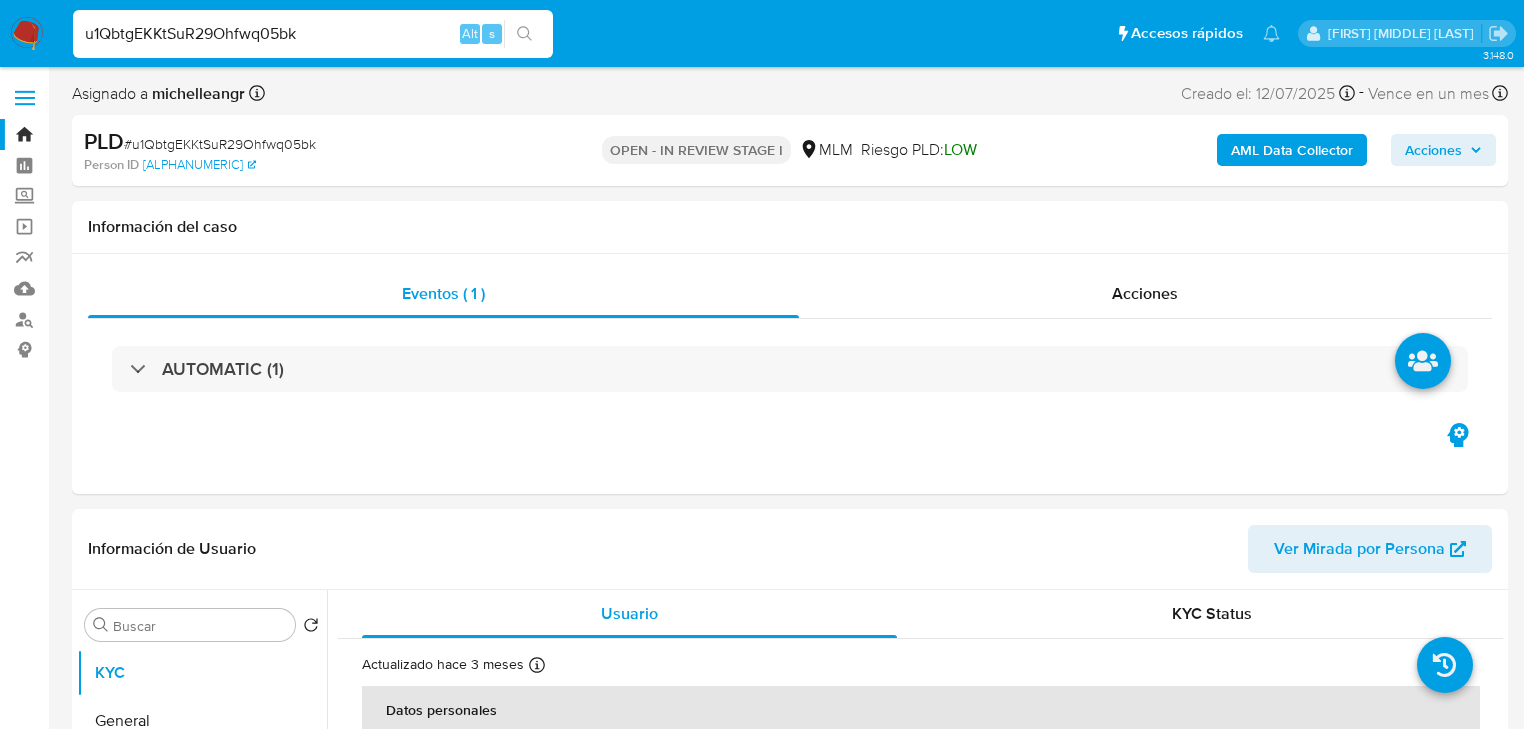 click on "AML Data Collector" at bounding box center [1292, 150] 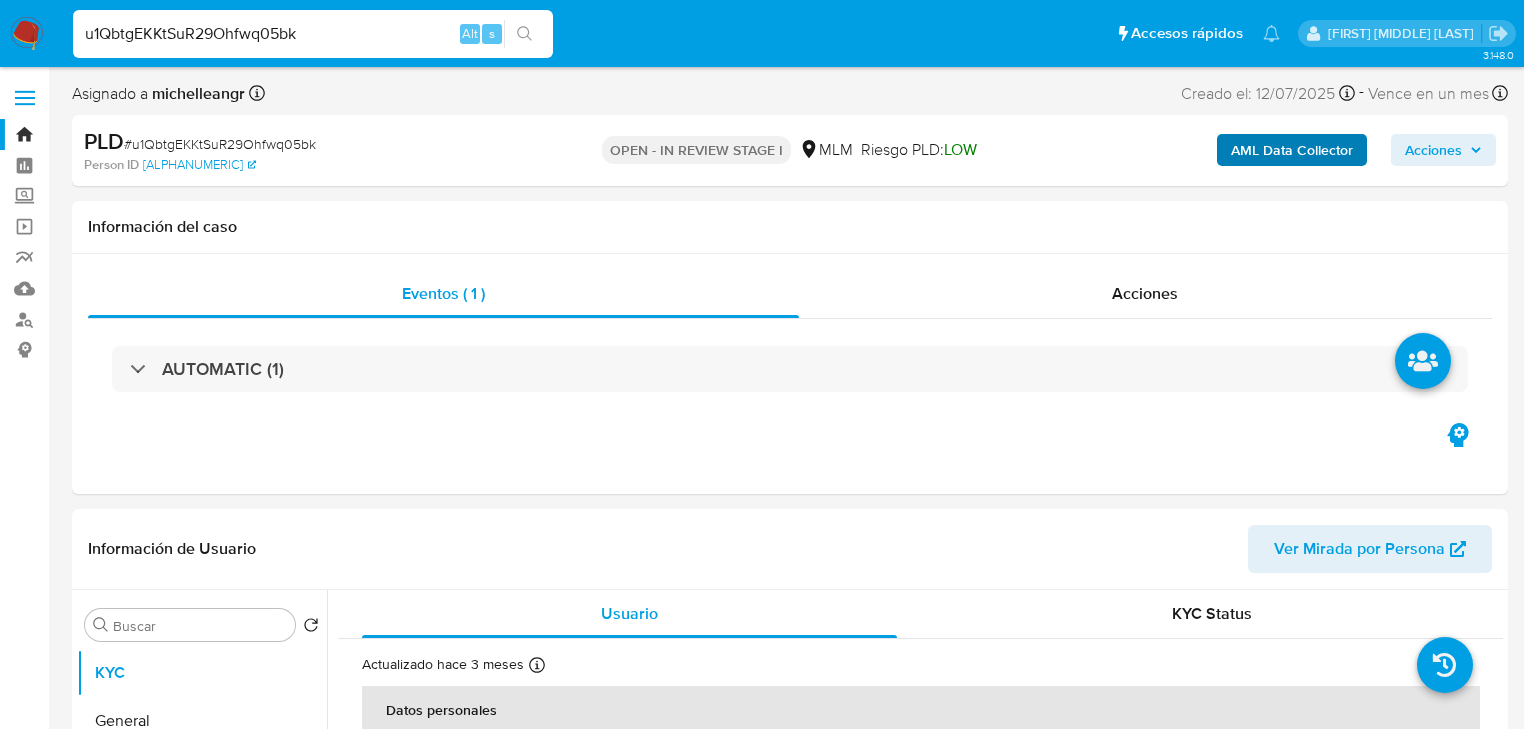 select on "10" 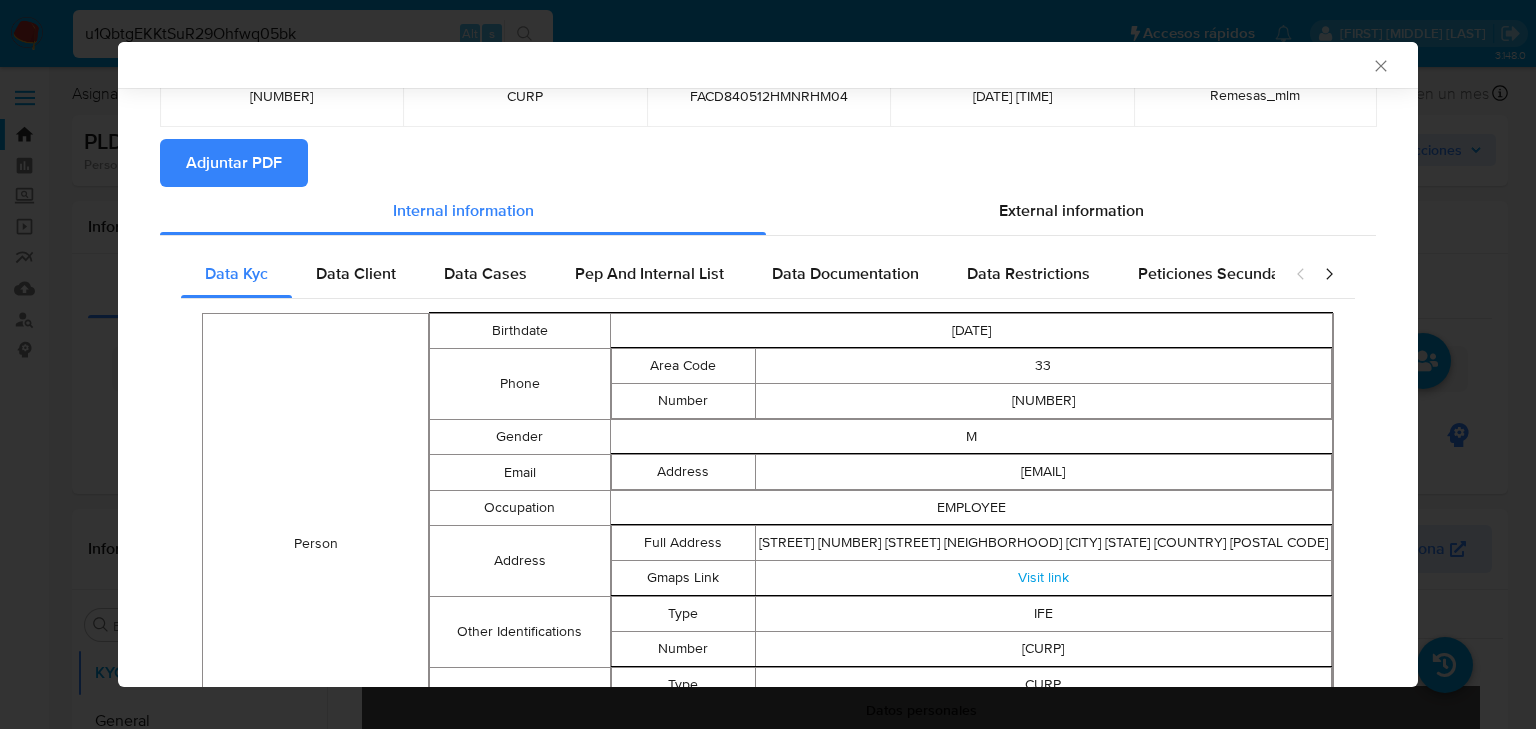 scroll, scrollTop: 316, scrollLeft: 0, axis: vertical 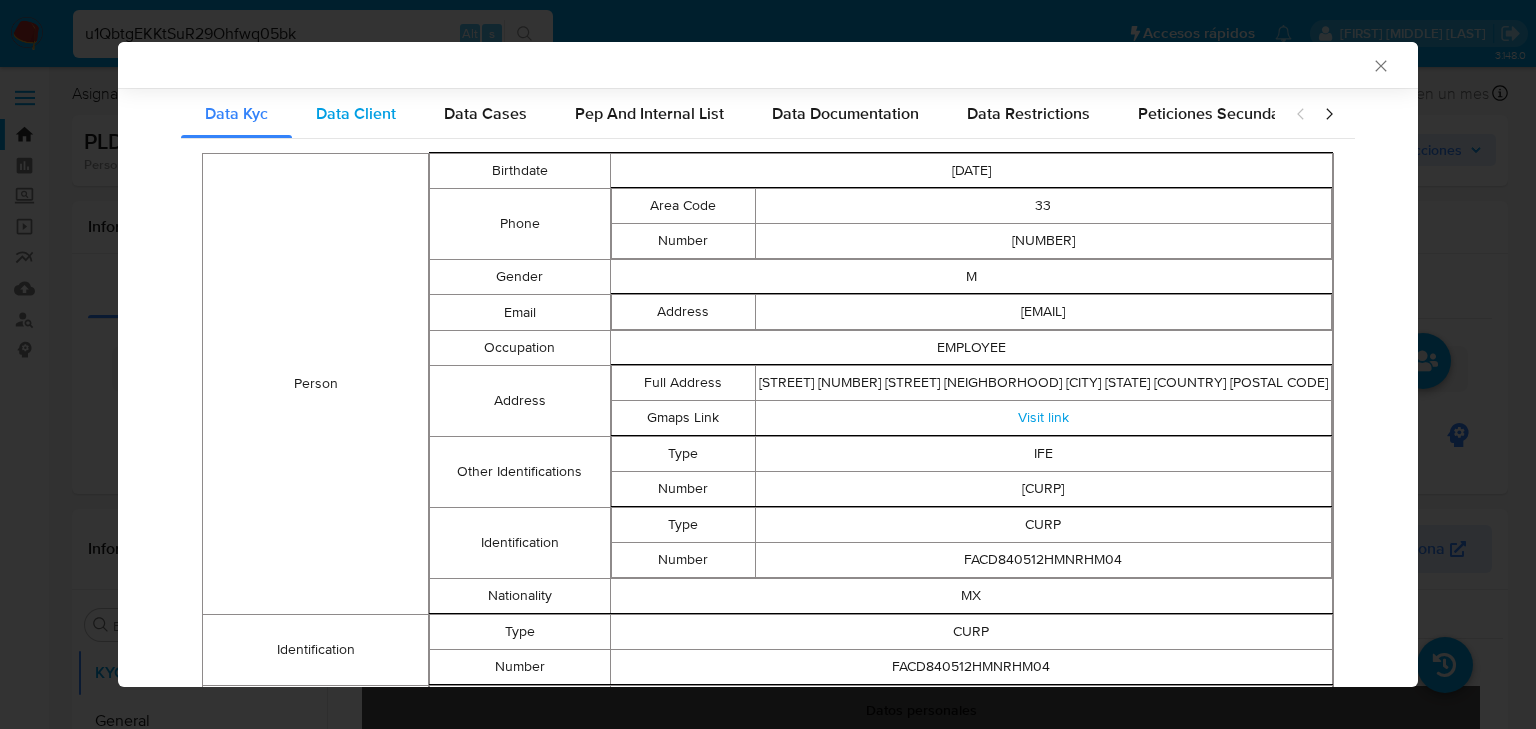 click on "Data Client" at bounding box center [356, 113] 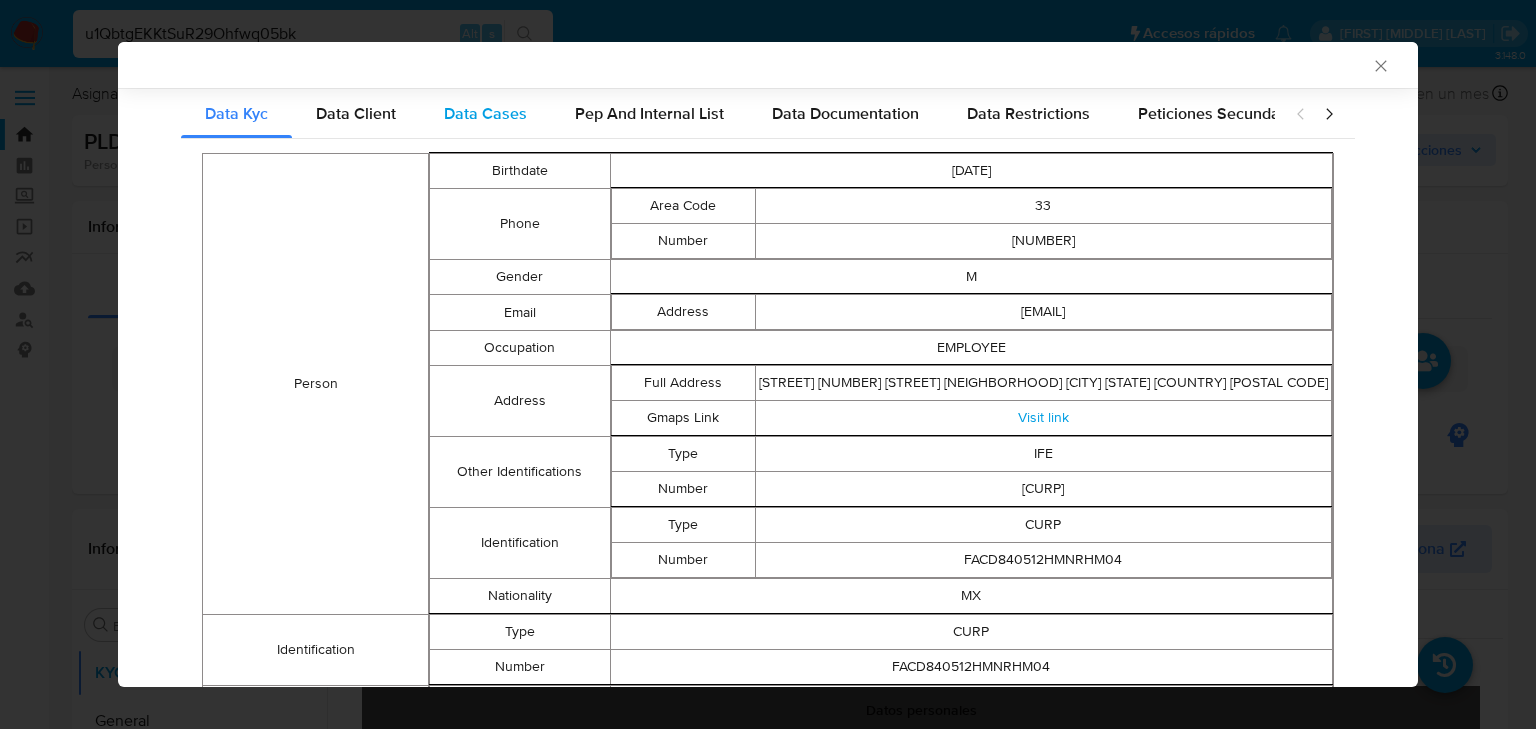 scroll, scrollTop: 304, scrollLeft: 0, axis: vertical 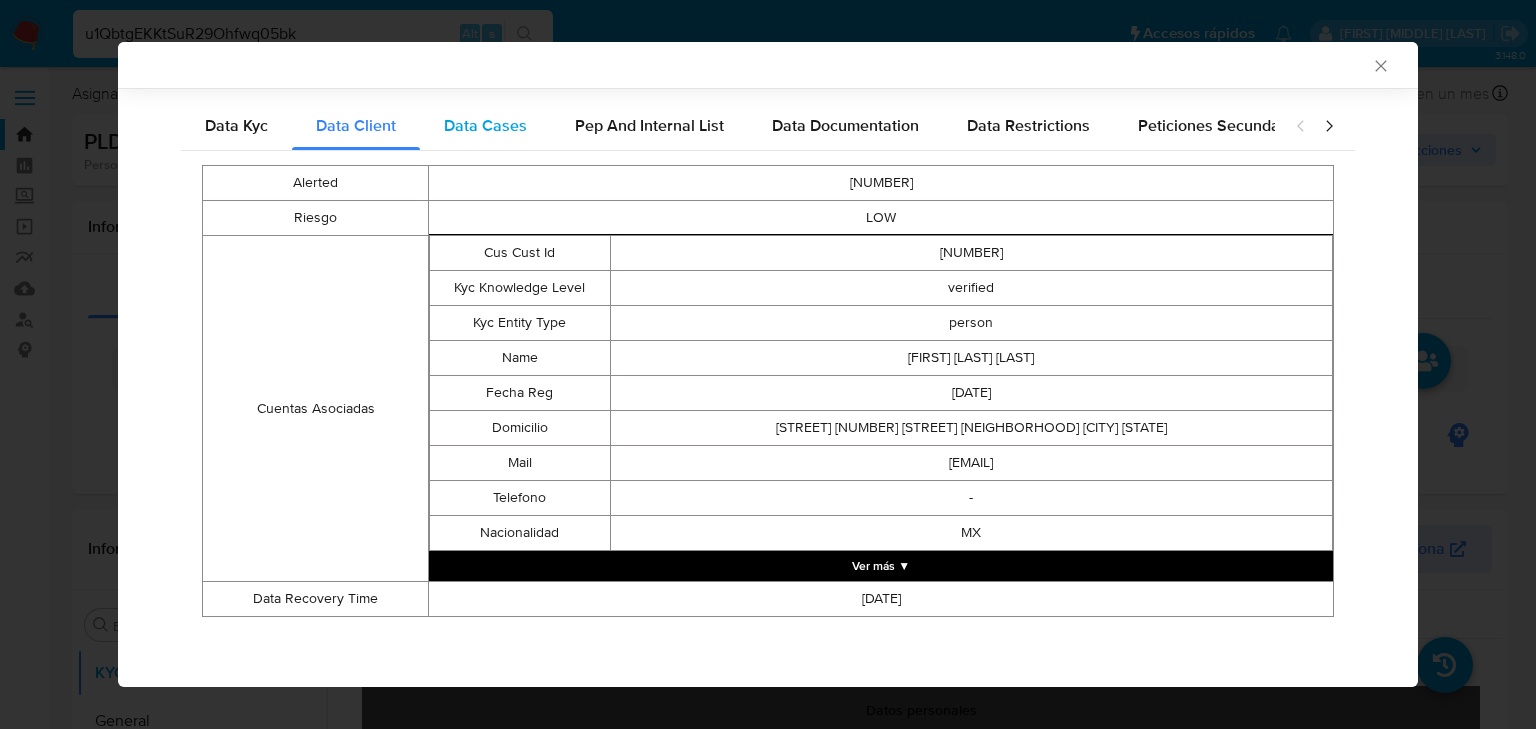 click on "Data Cases" at bounding box center (485, 125) 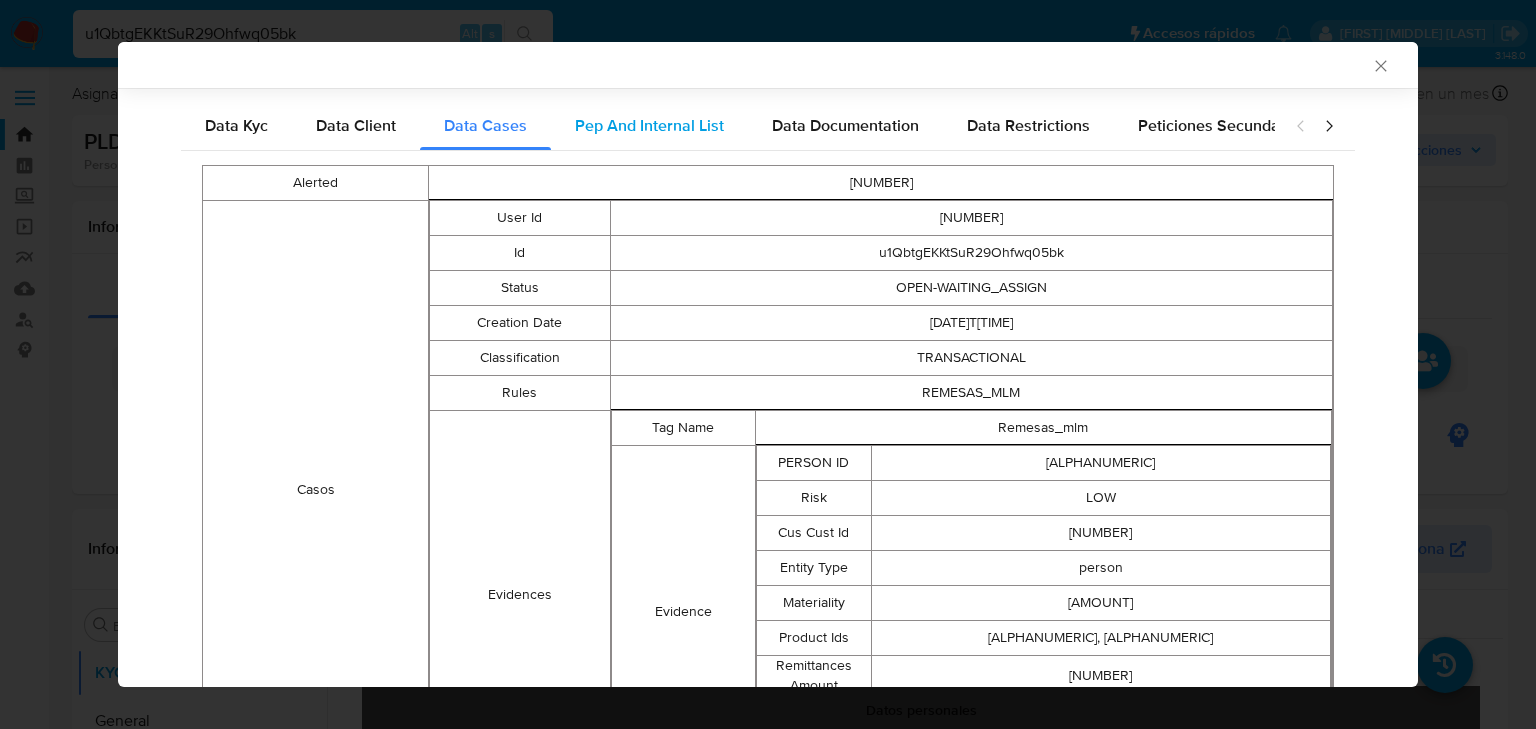 click on "Pep And Internal List" at bounding box center [649, 126] 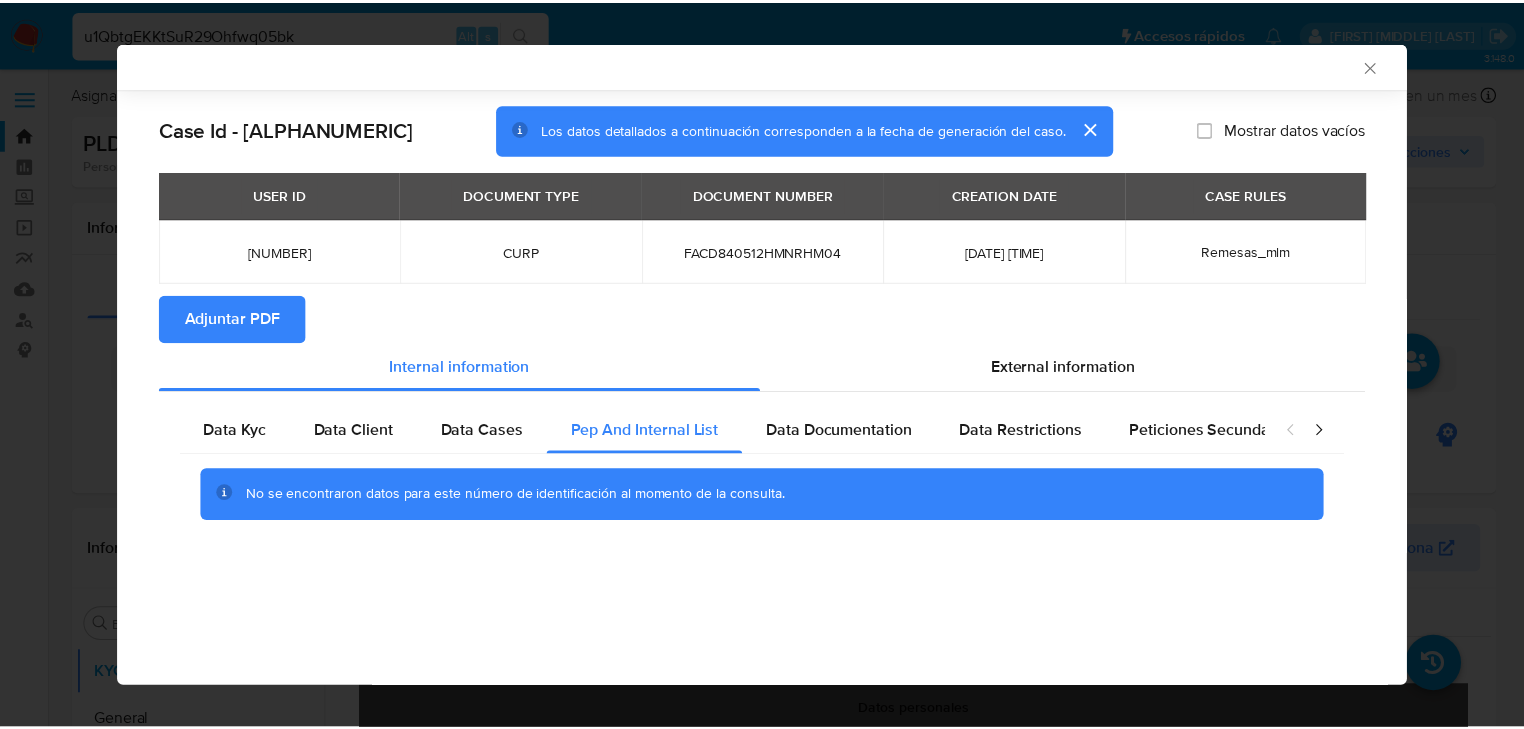 scroll, scrollTop: 0, scrollLeft: 0, axis: both 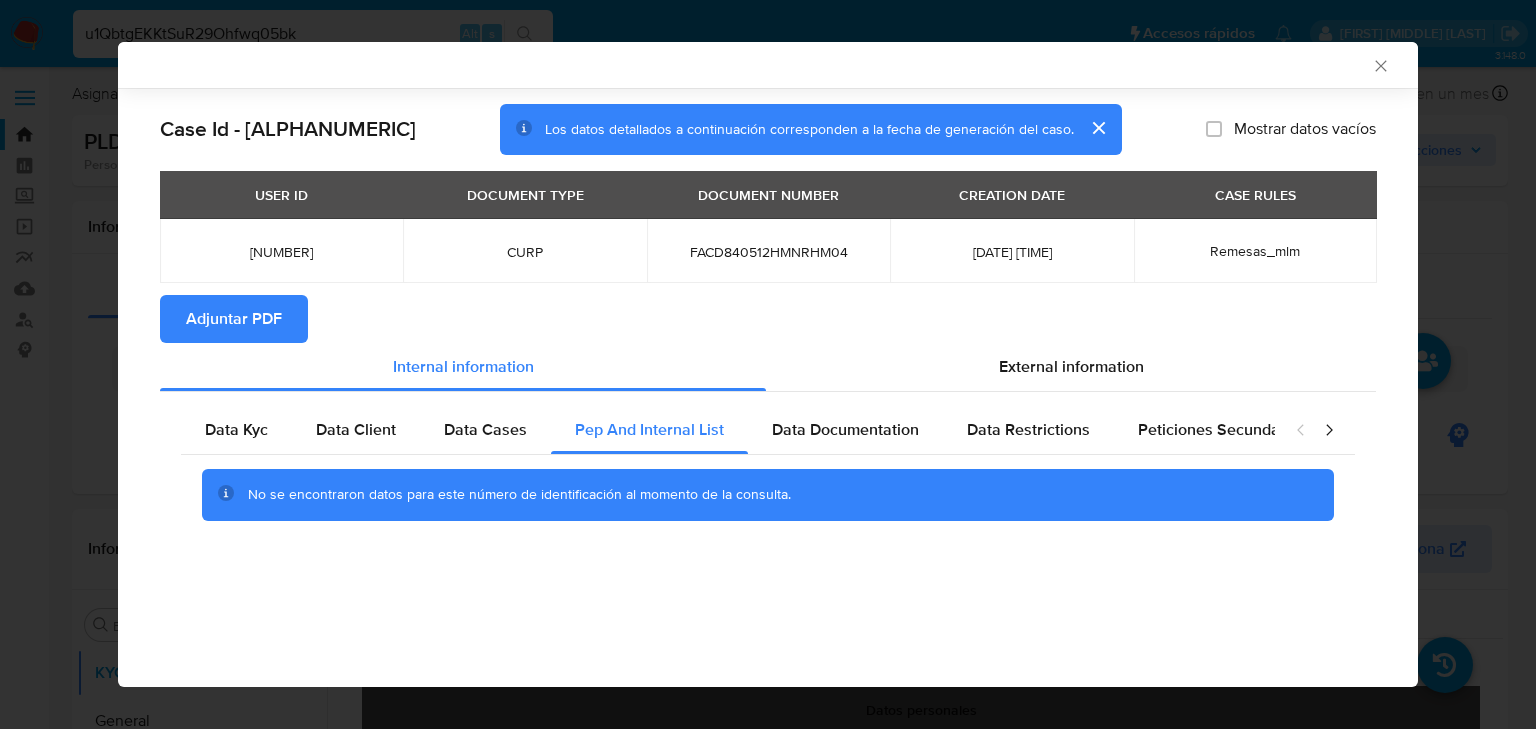 click on "Los datos detallados a continuación corresponden a la fecha de generación del caso." at bounding box center (809, 129) 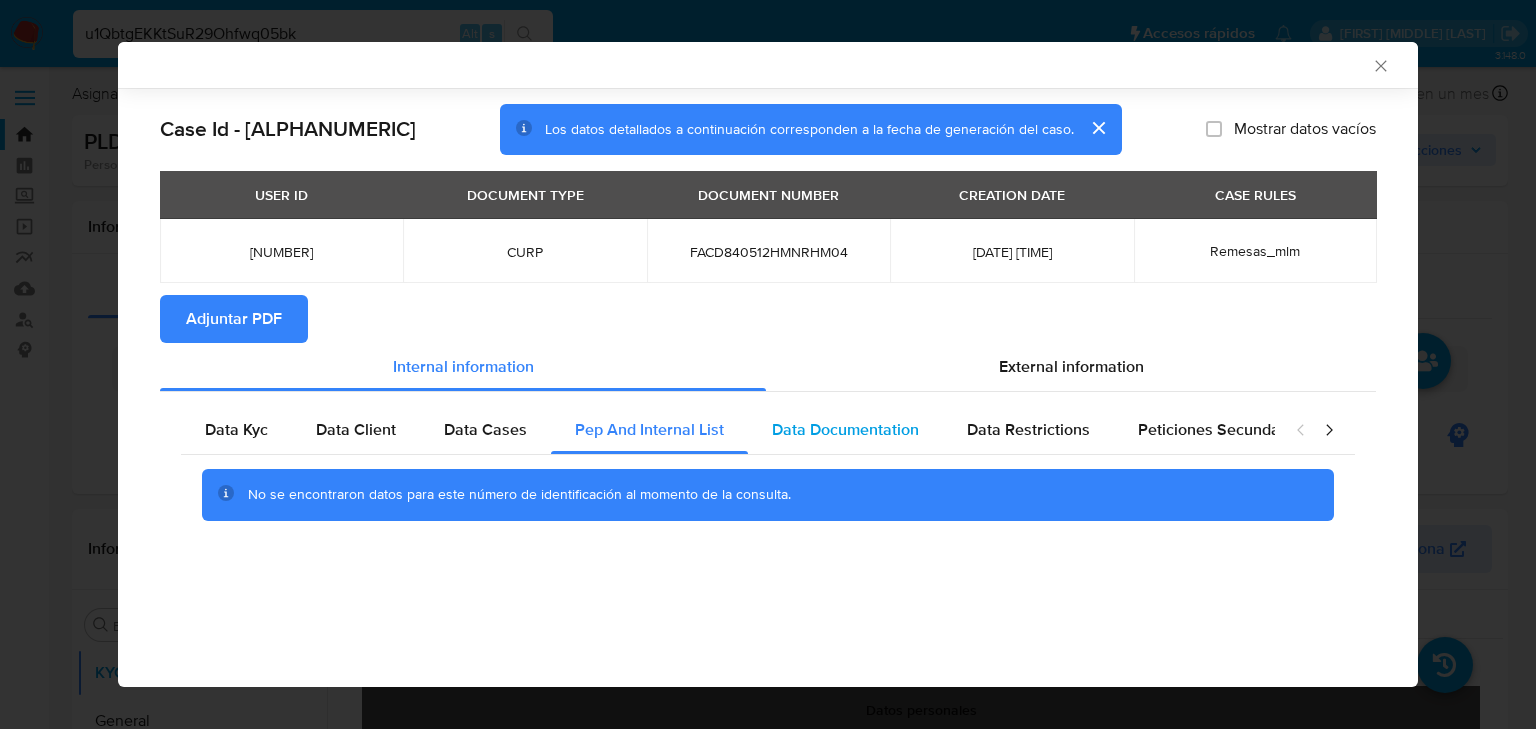 click on "Data Documentation" at bounding box center (845, 429) 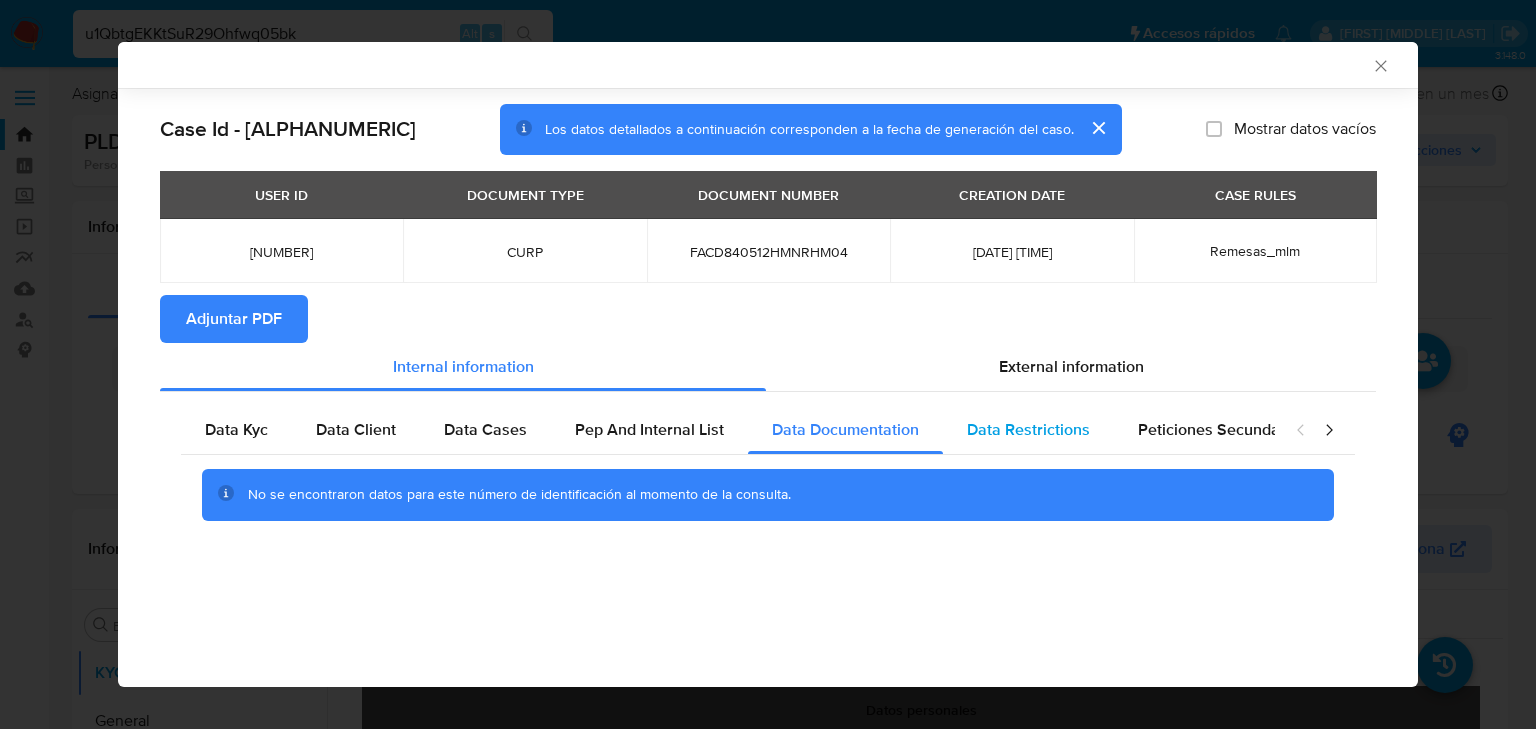 click on "Data Restrictions" at bounding box center [1028, 429] 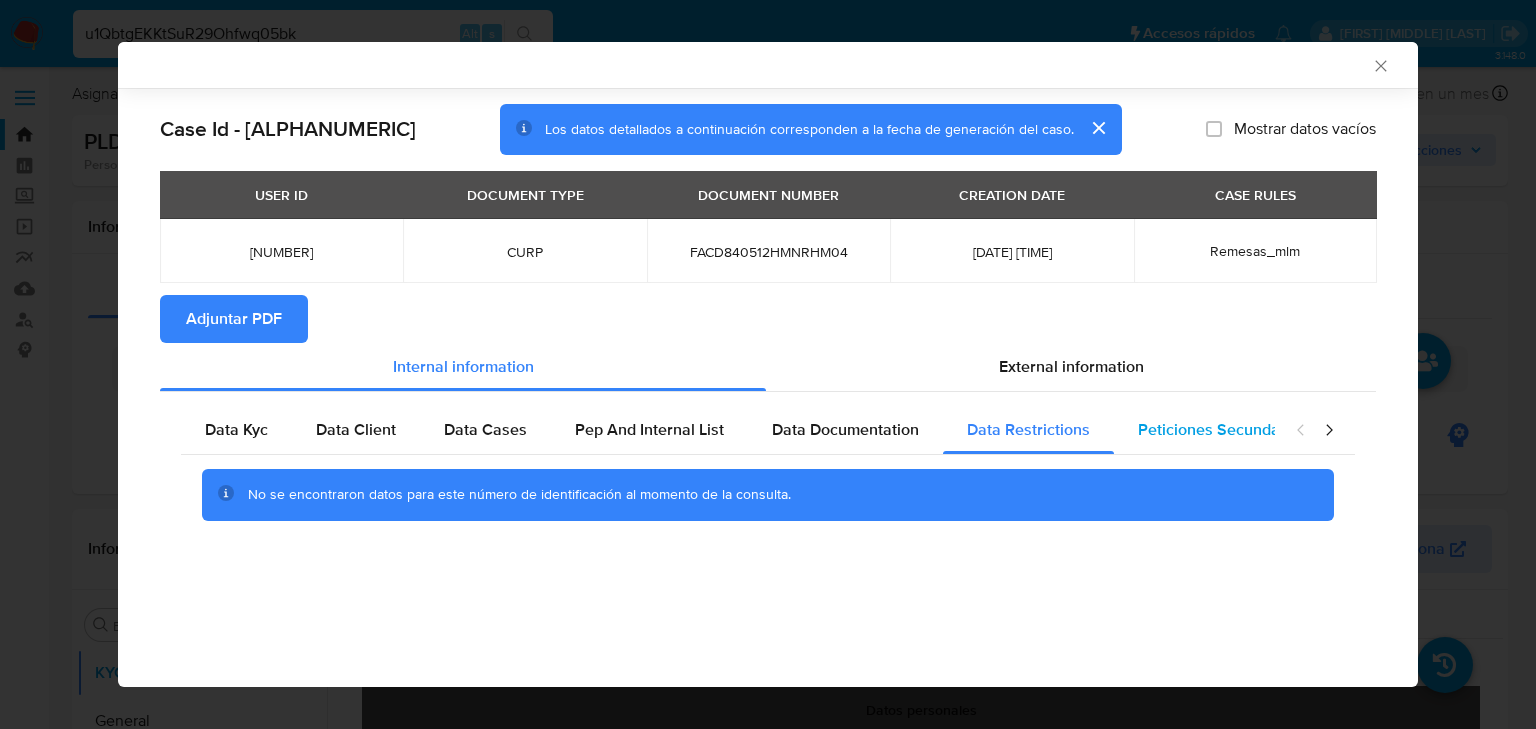 click on "Peticiones Secundarias" at bounding box center [1222, 429] 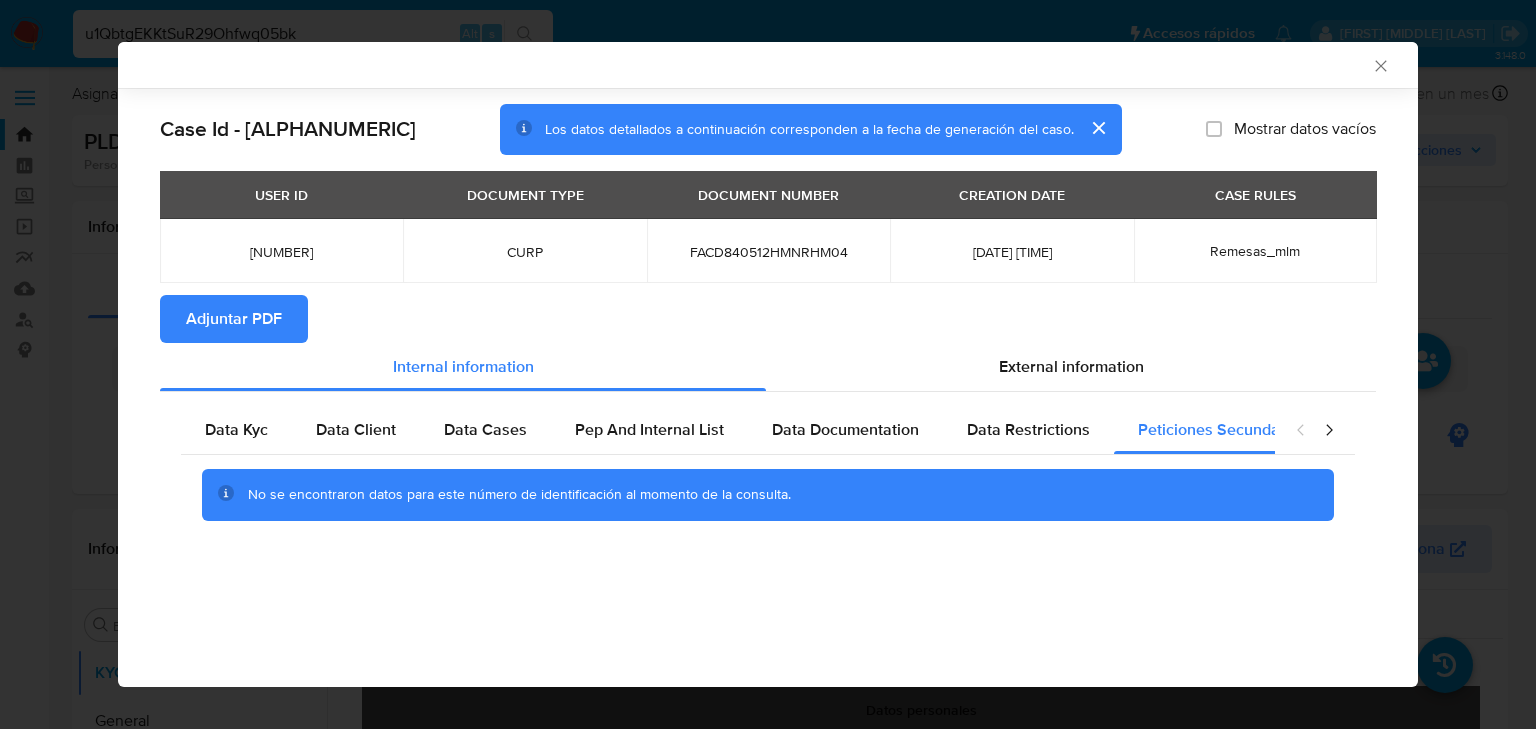 click 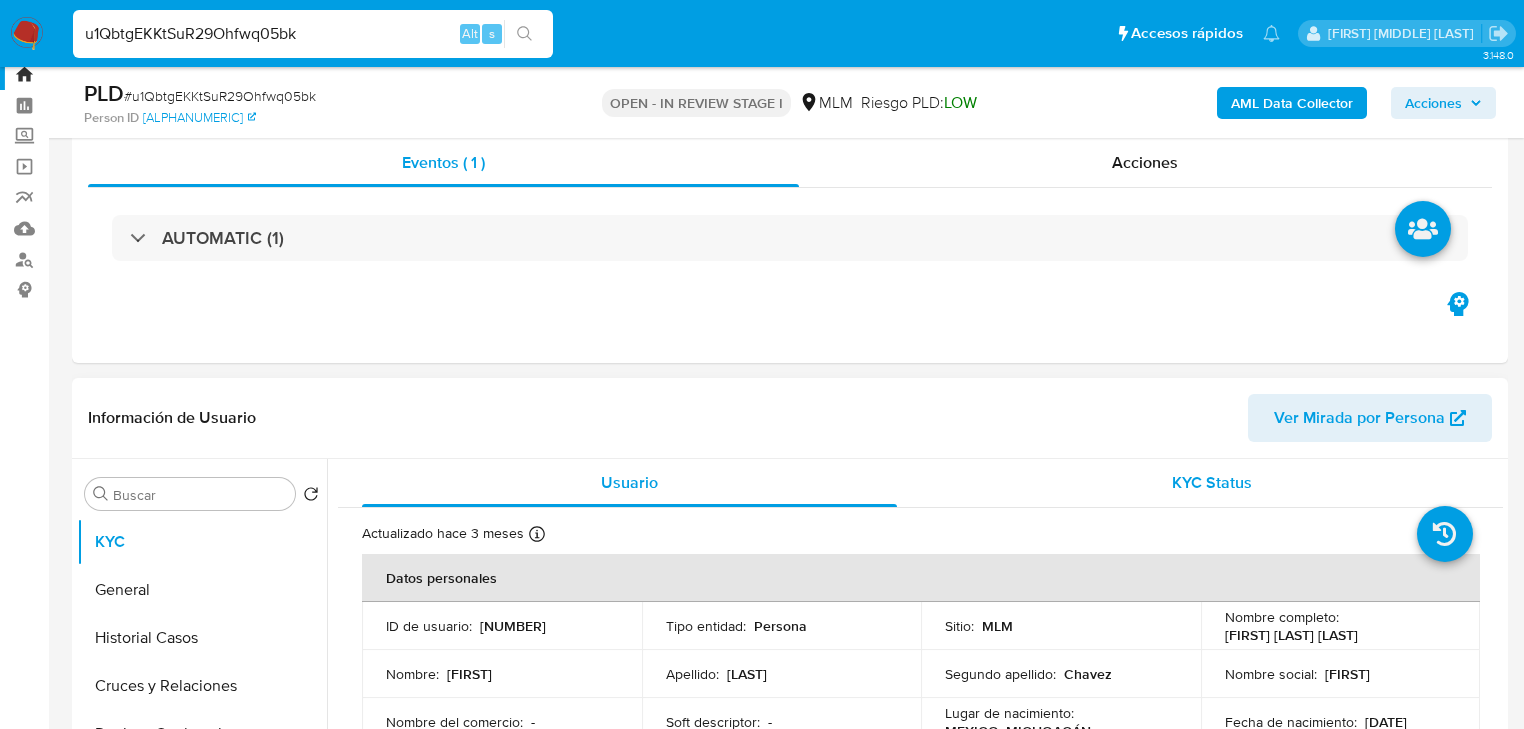 scroll, scrollTop: 160, scrollLeft: 0, axis: vertical 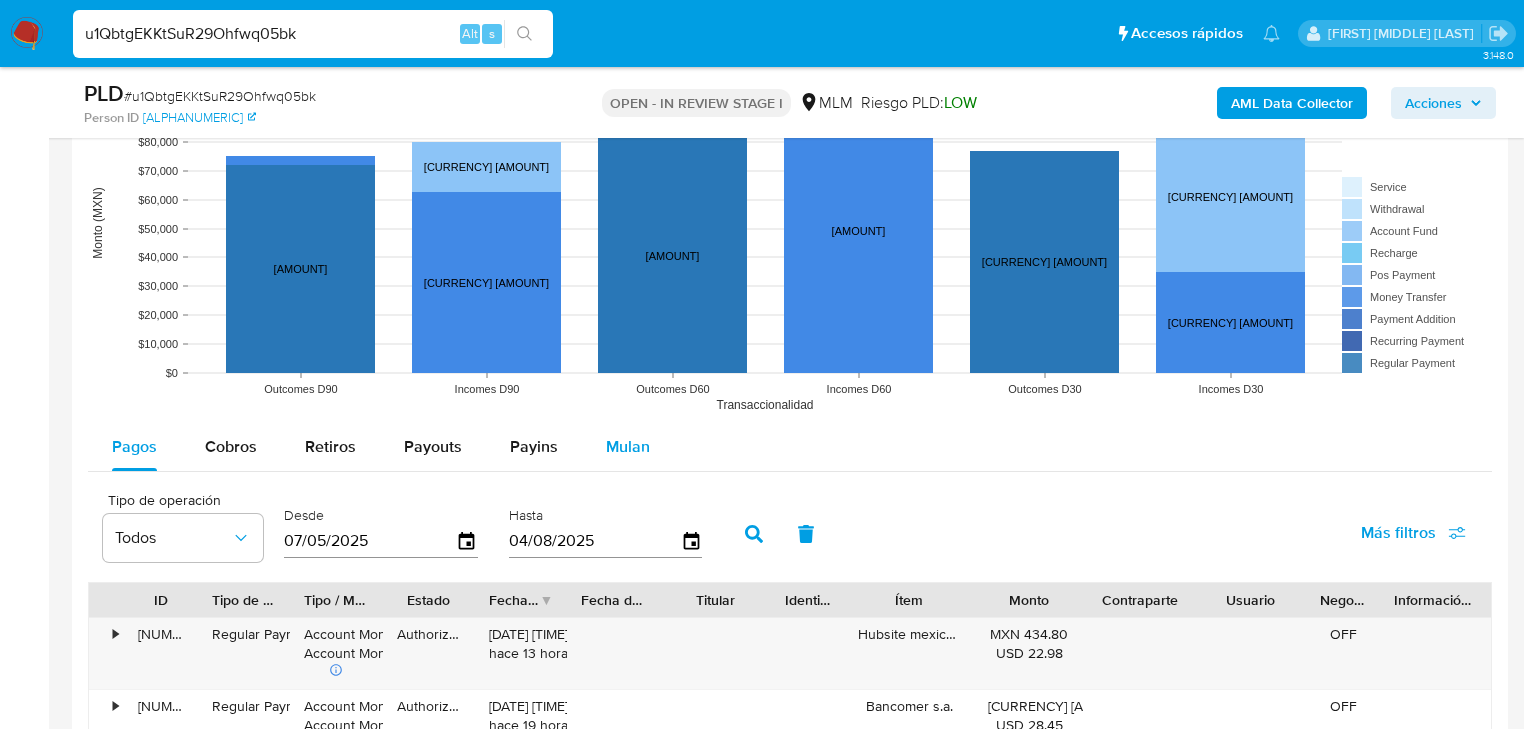 drag, startPoint x: 616, startPoint y: 453, endPoint x: 628, endPoint y: 453, distance: 12 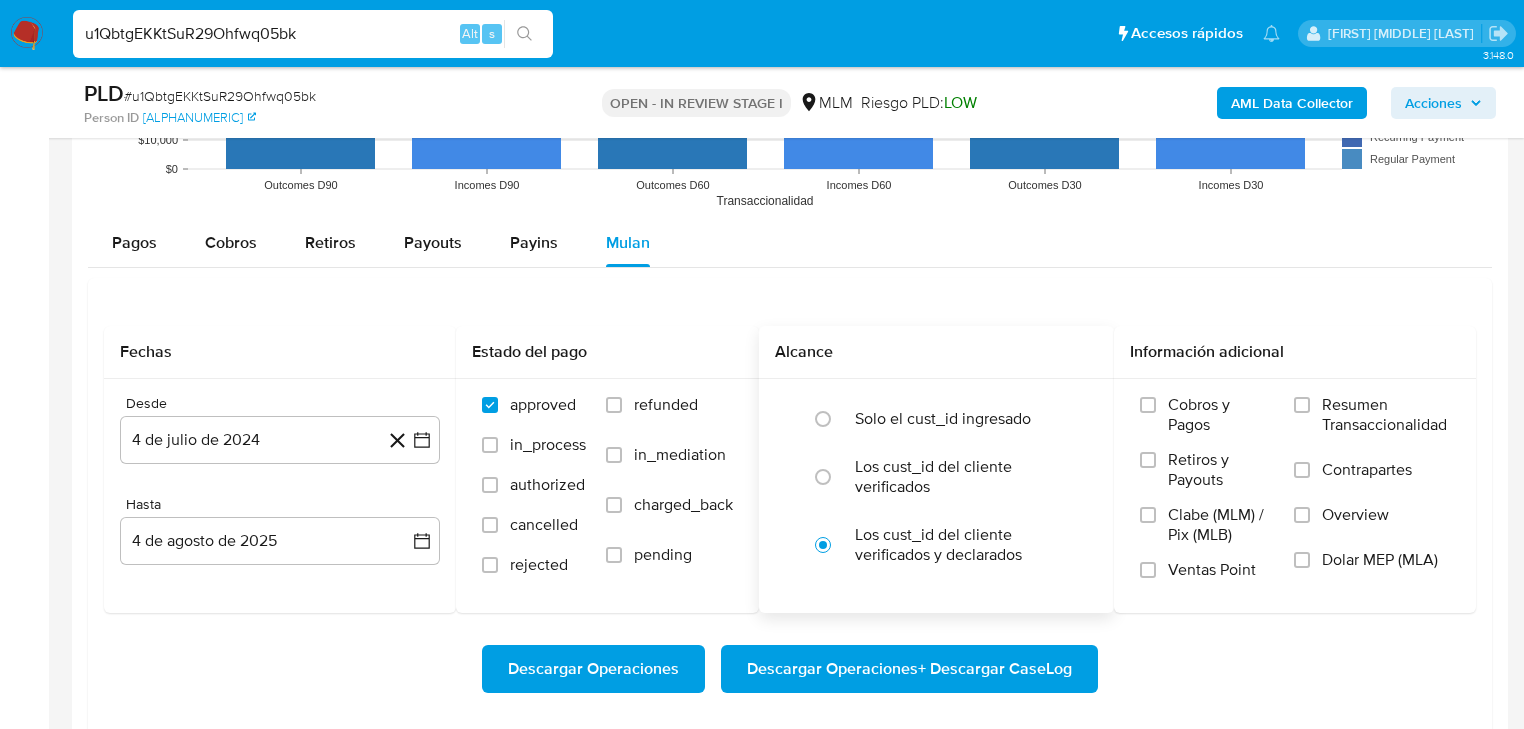 scroll, scrollTop: 2160, scrollLeft: 0, axis: vertical 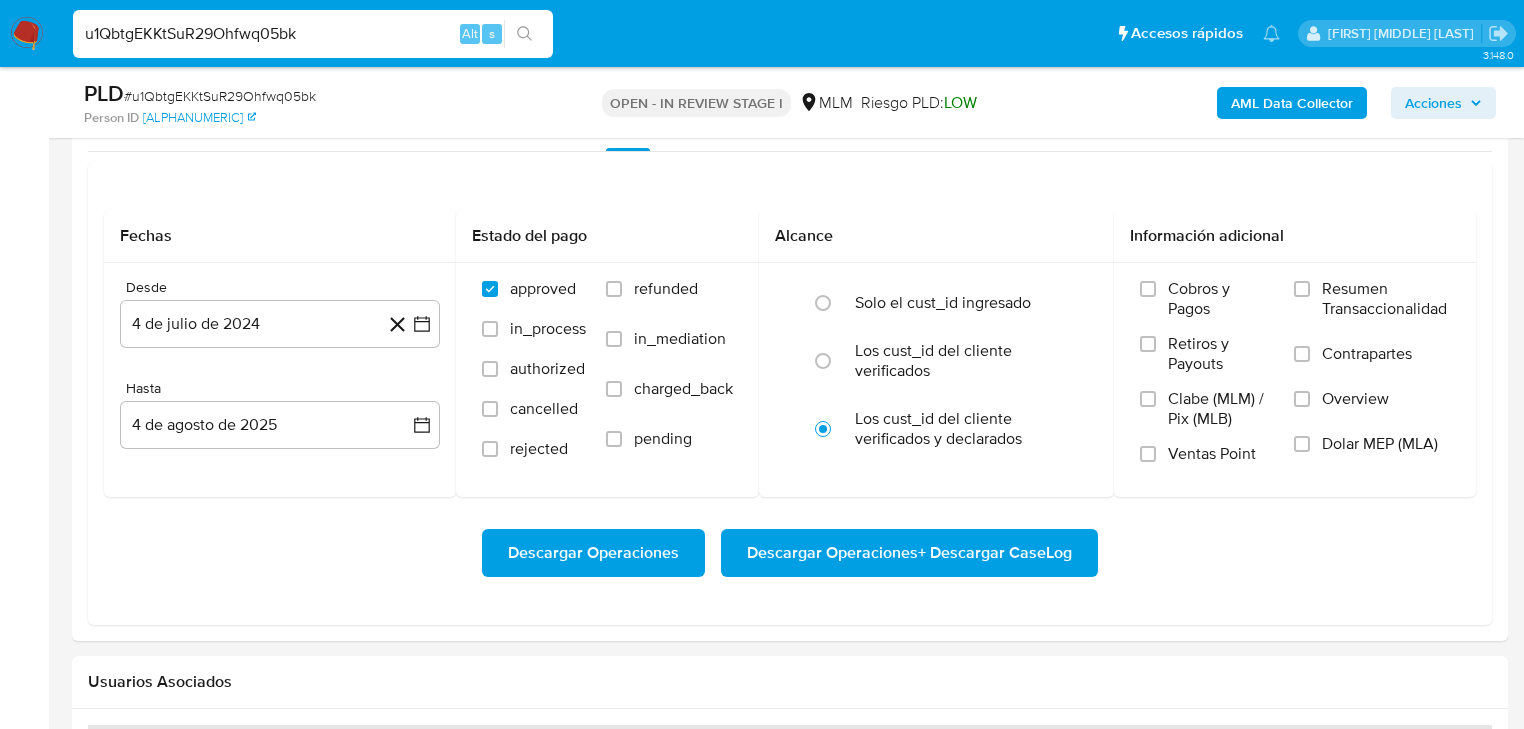 type 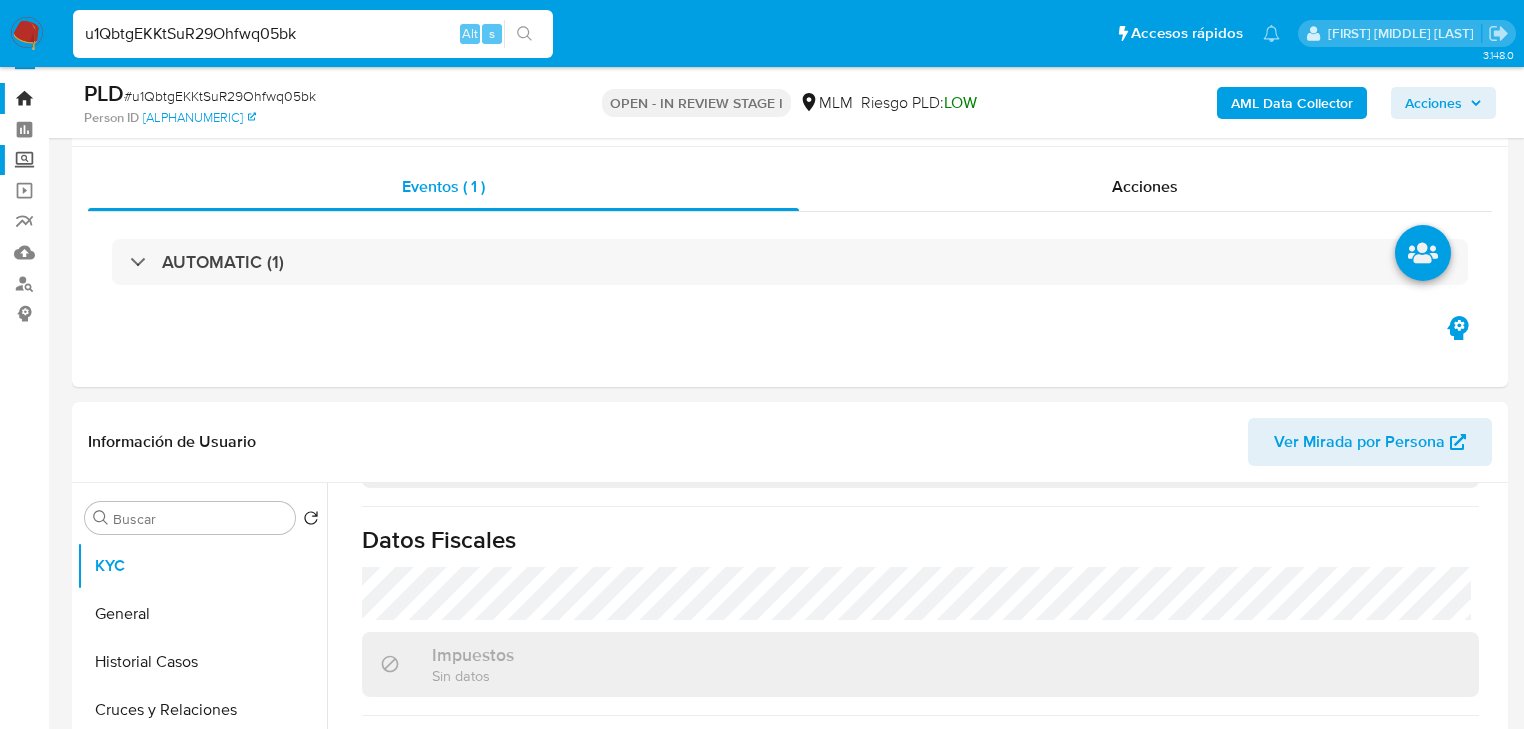 scroll, scrollTop: 0, scrollLeft: 0, axis: both 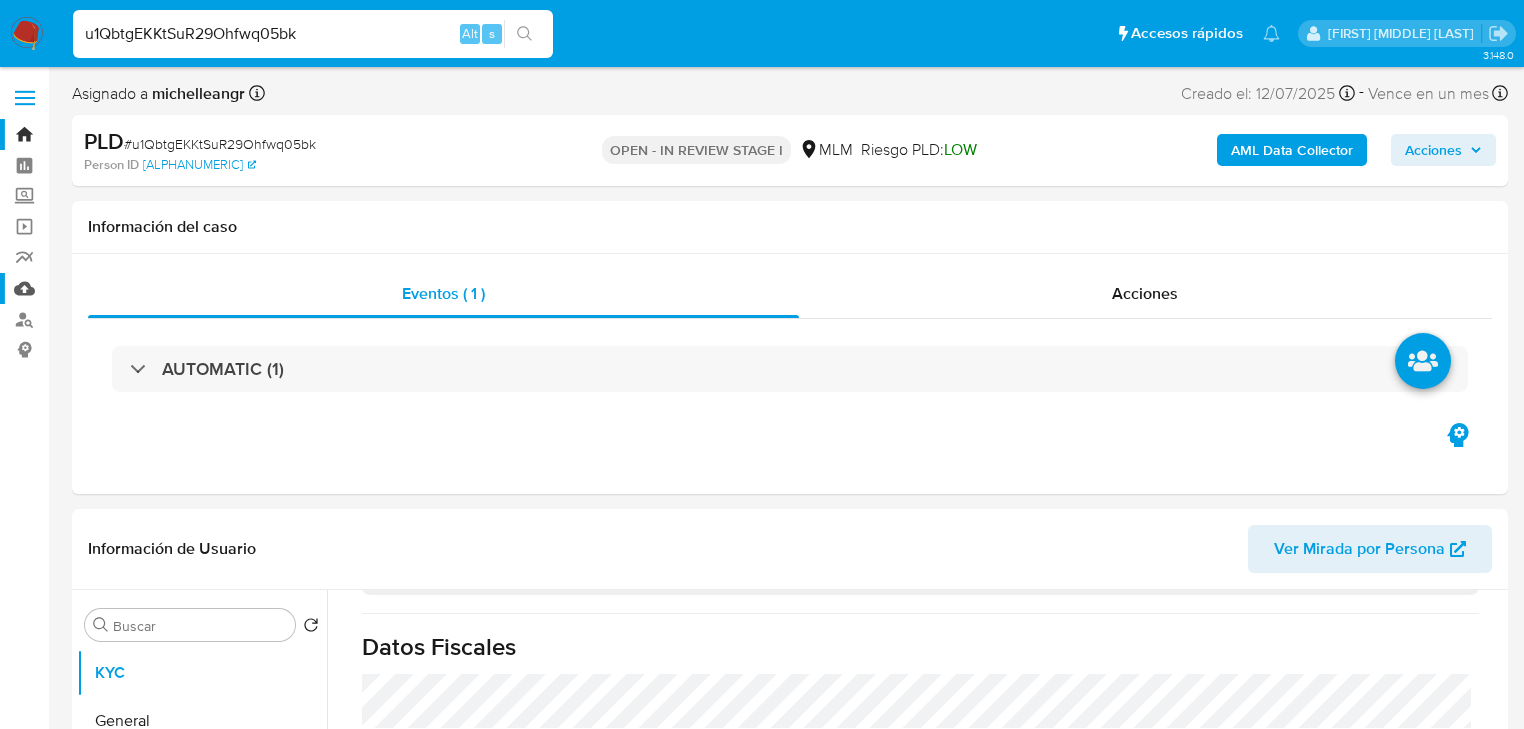 click on "Mulan" at bounding box center (119, 288) 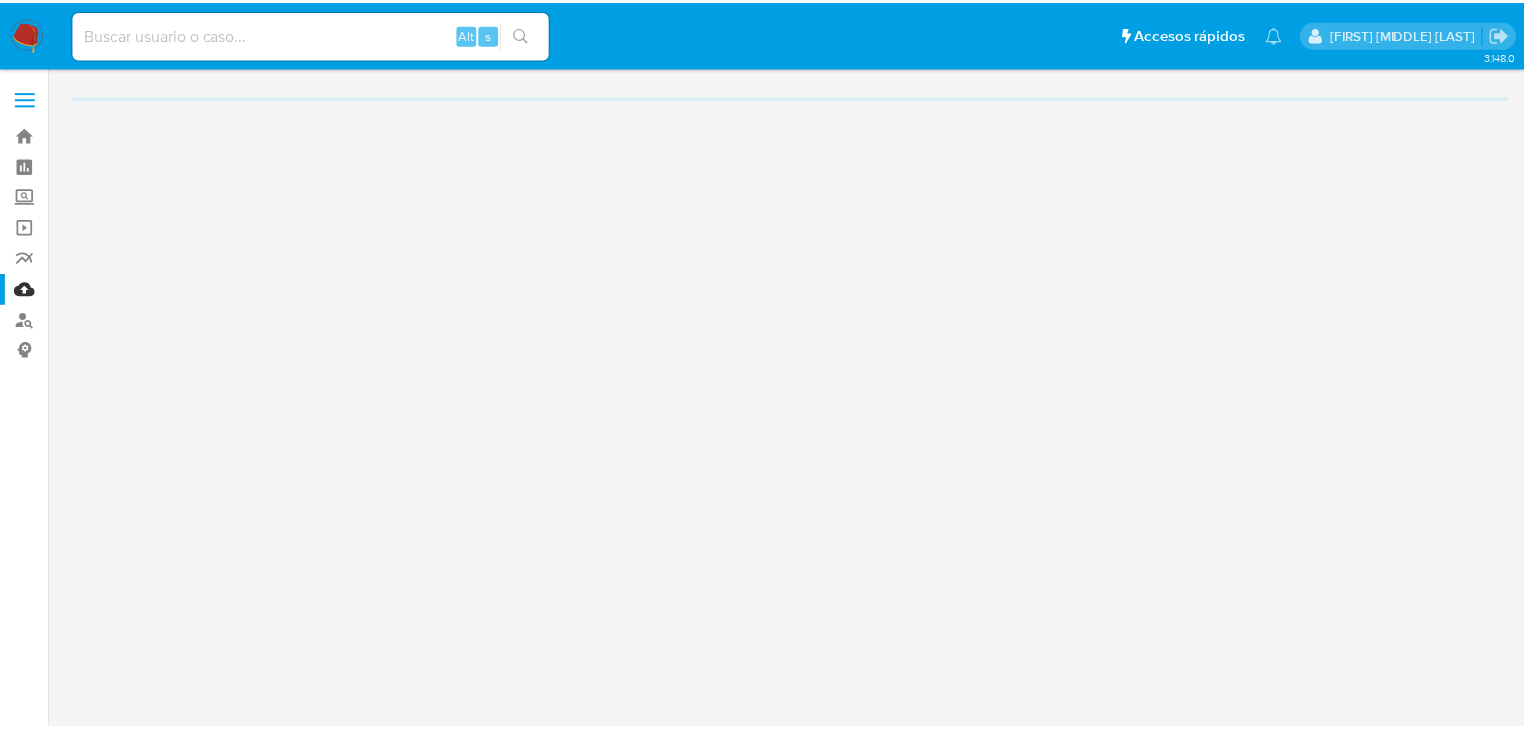 scroll, scrollTop: 0, scrollLeft: 0, axis: both 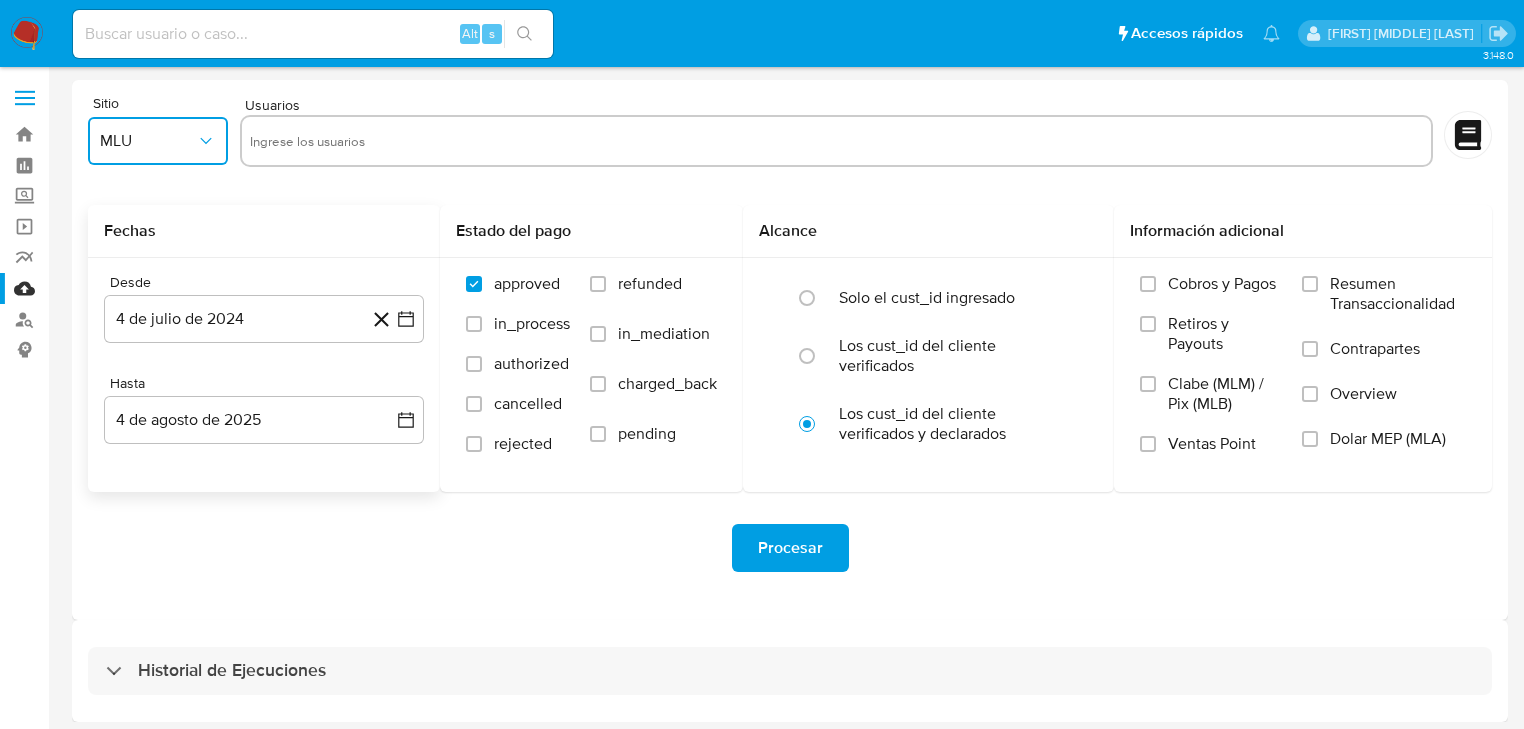 drag, startPoint x: 164, startPoint y: 153, endPoint x: 243, endPoint y: 253, distance: 127.440186 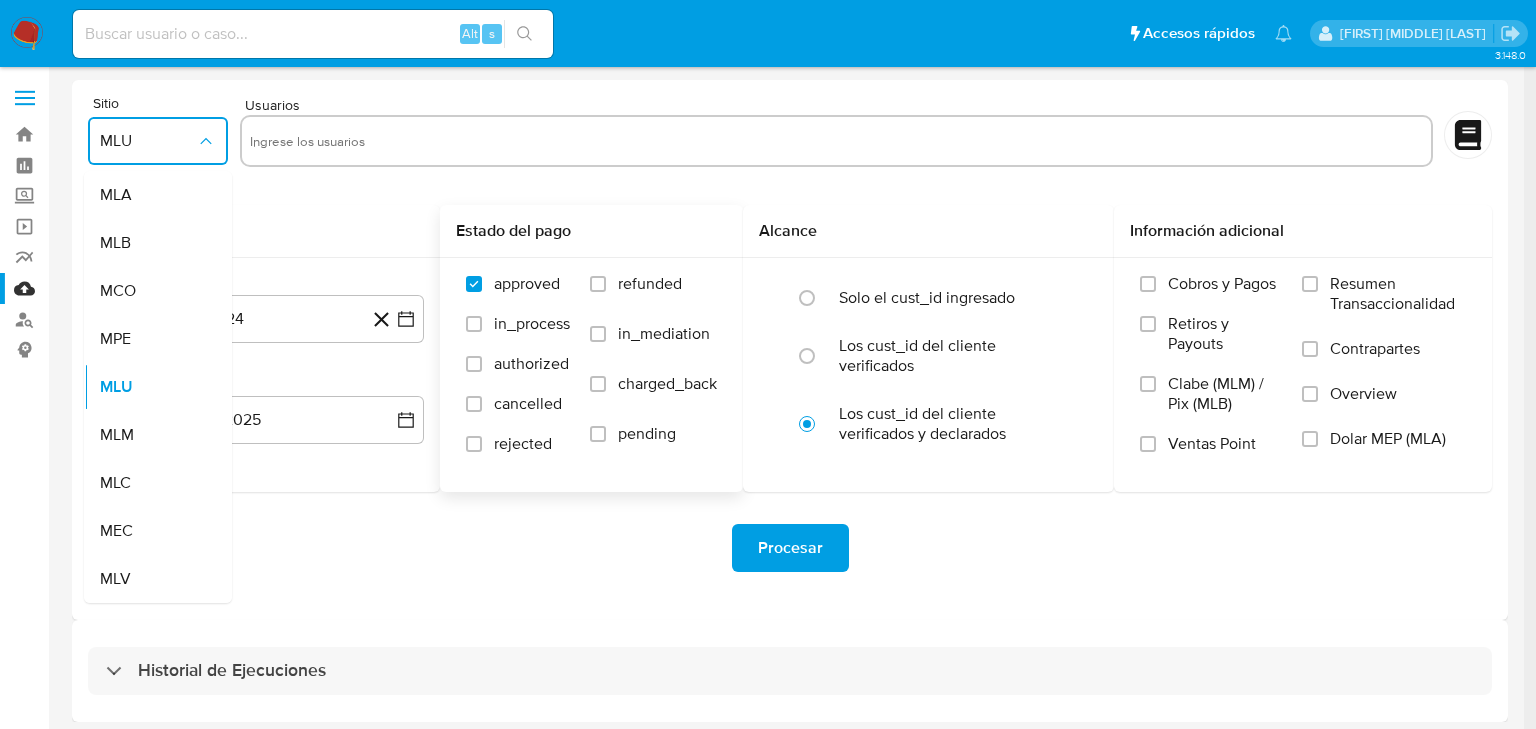 drag, startPoint x: 138, startPoint y: 450, endPoint x: 543, endPoint y: 480, distance: 406.1096 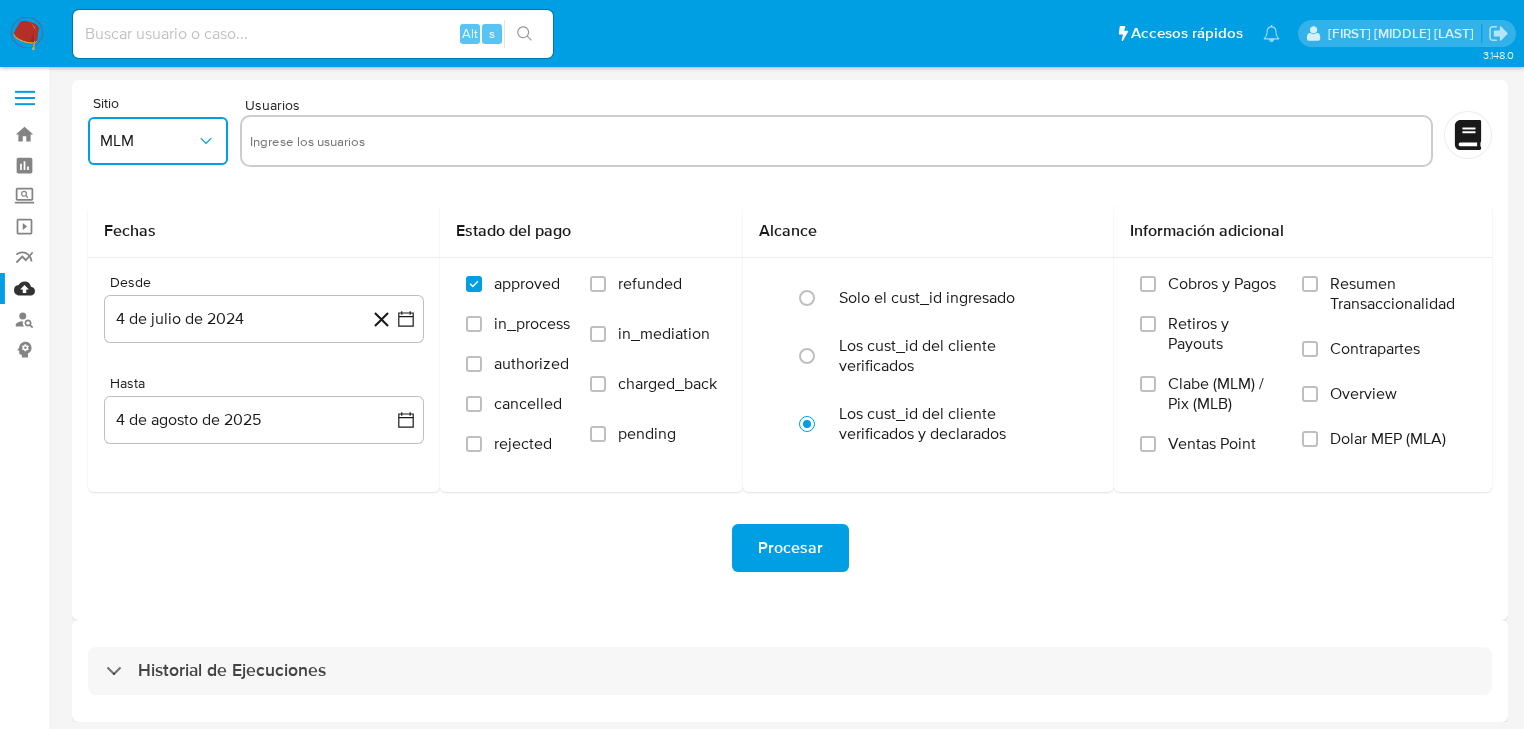 type 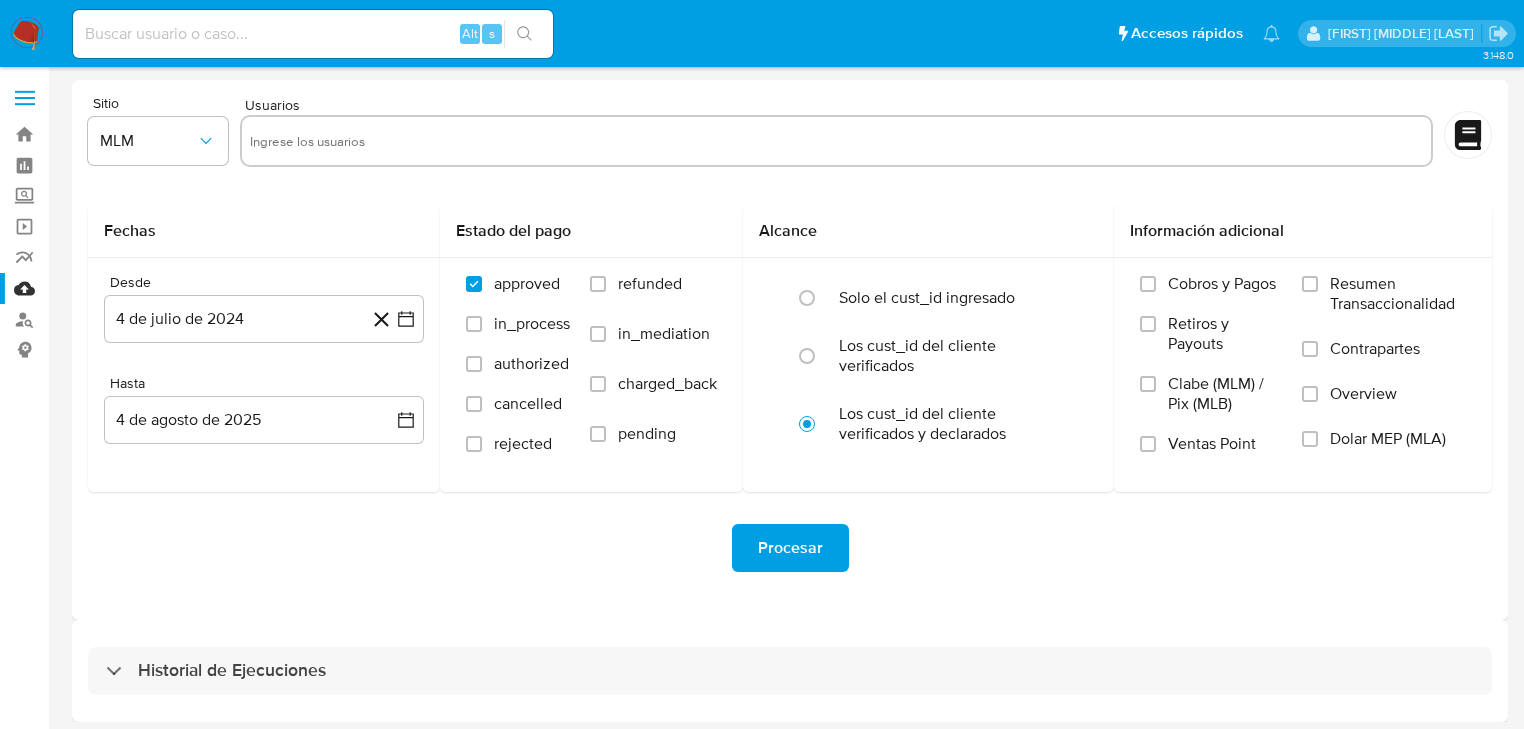 click at bounding box center (27, 34) 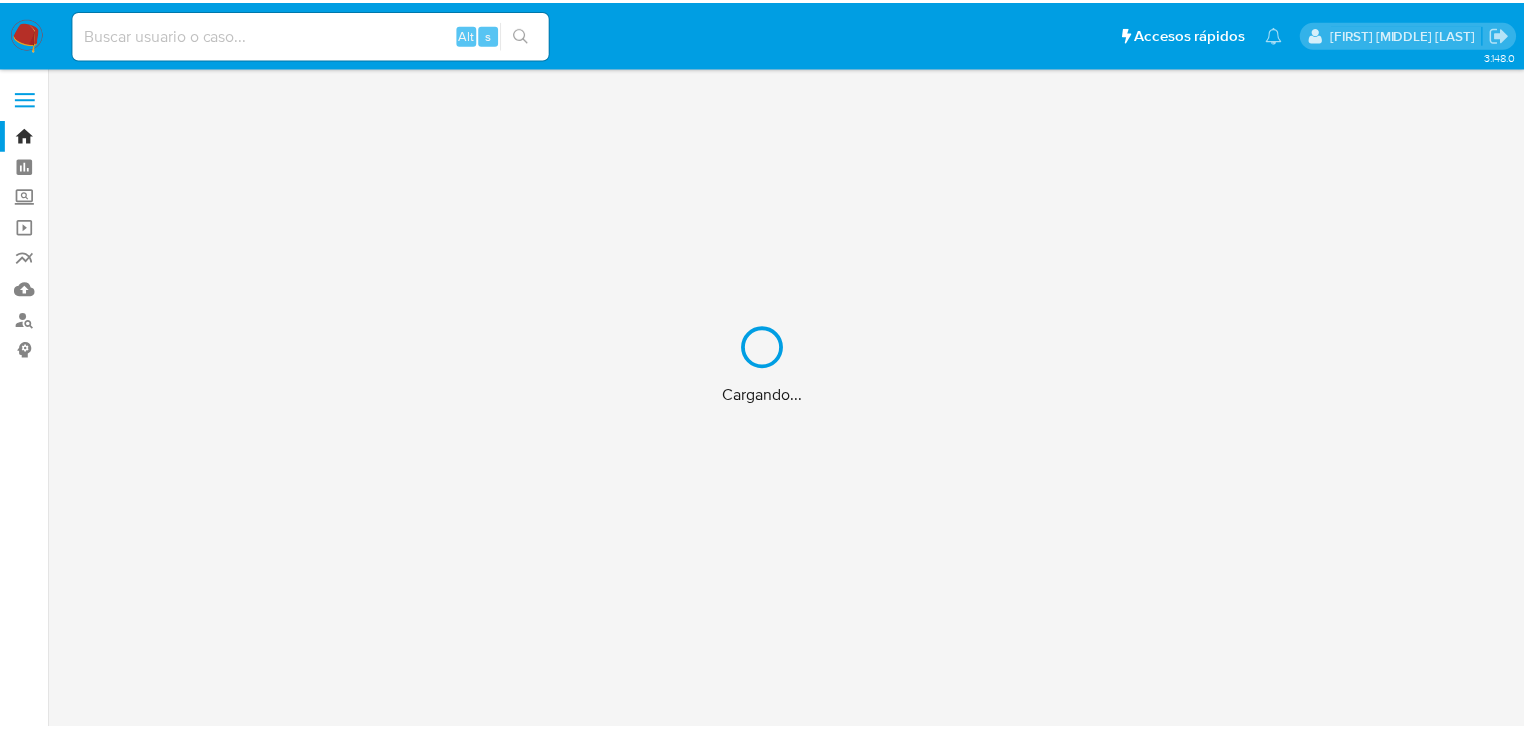 scroll, scrollTop: 0, scrollLeft: 0, axis: both 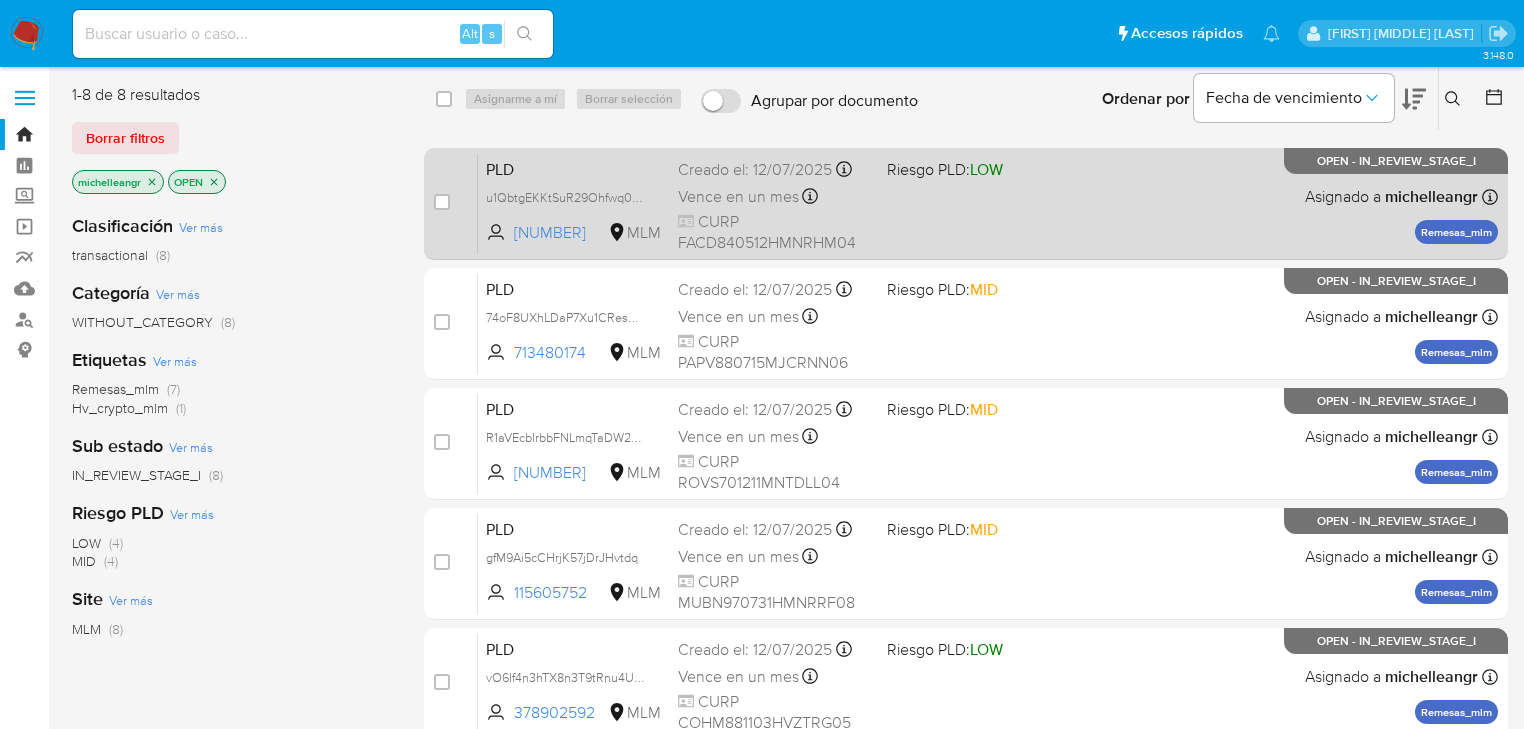 click on "PLD u1QbtgEKKtSuR29Ohfwq05bk [NUMBER] MLM Riesgo PLD:  LOW Creado el: [DATE]   Creado el: [DATE] [TIME] Vence en un mes   Vence el [DATE] [TIME] CURP   [CURP] Asignado a   [USERNAME]   Asignado el: [DATE] [TIME] Remesas_mlm OPEN - IN_REVIEW_STAGE_I" at bounding box center [988, 203] 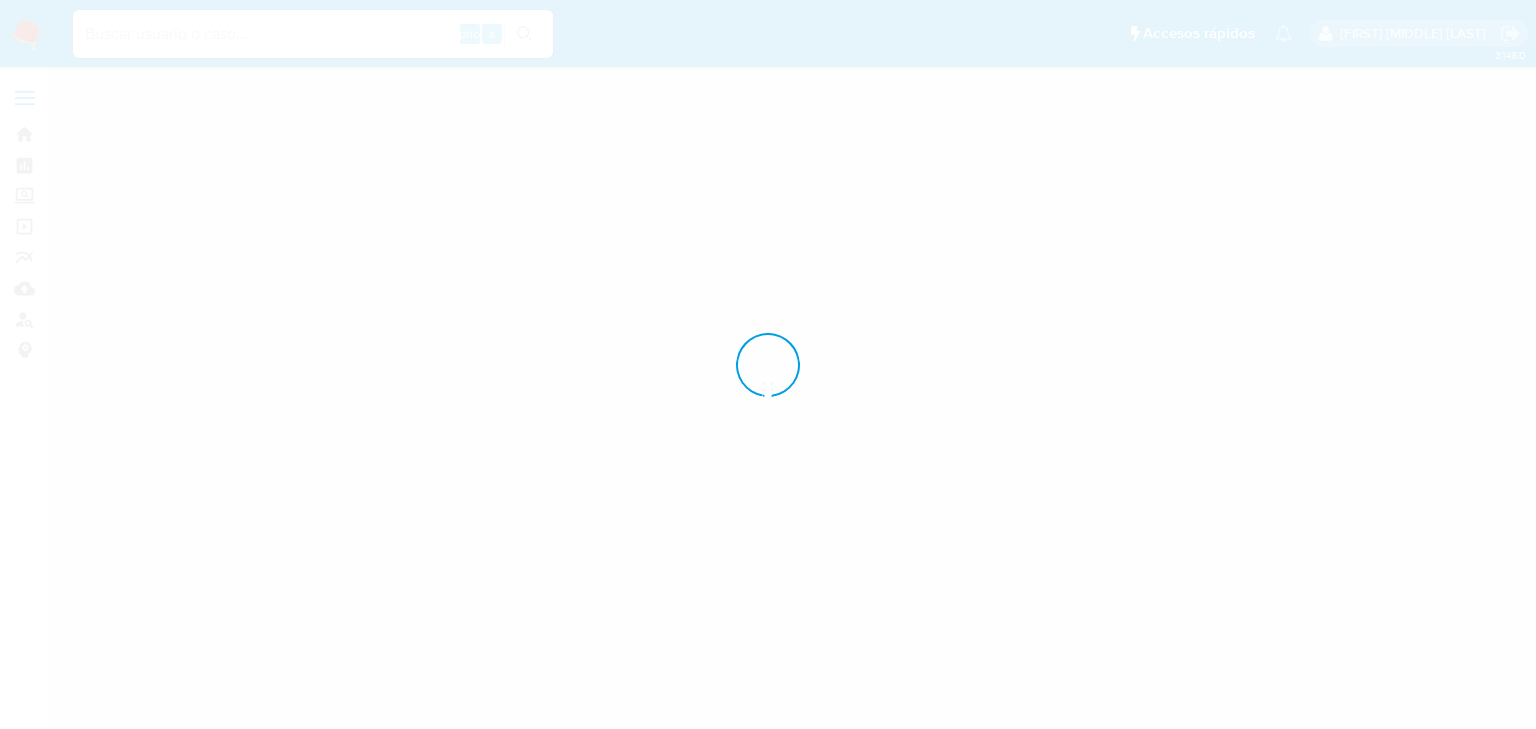 scroll, scrollTop: 0, scrollLeft: 0, axis: both 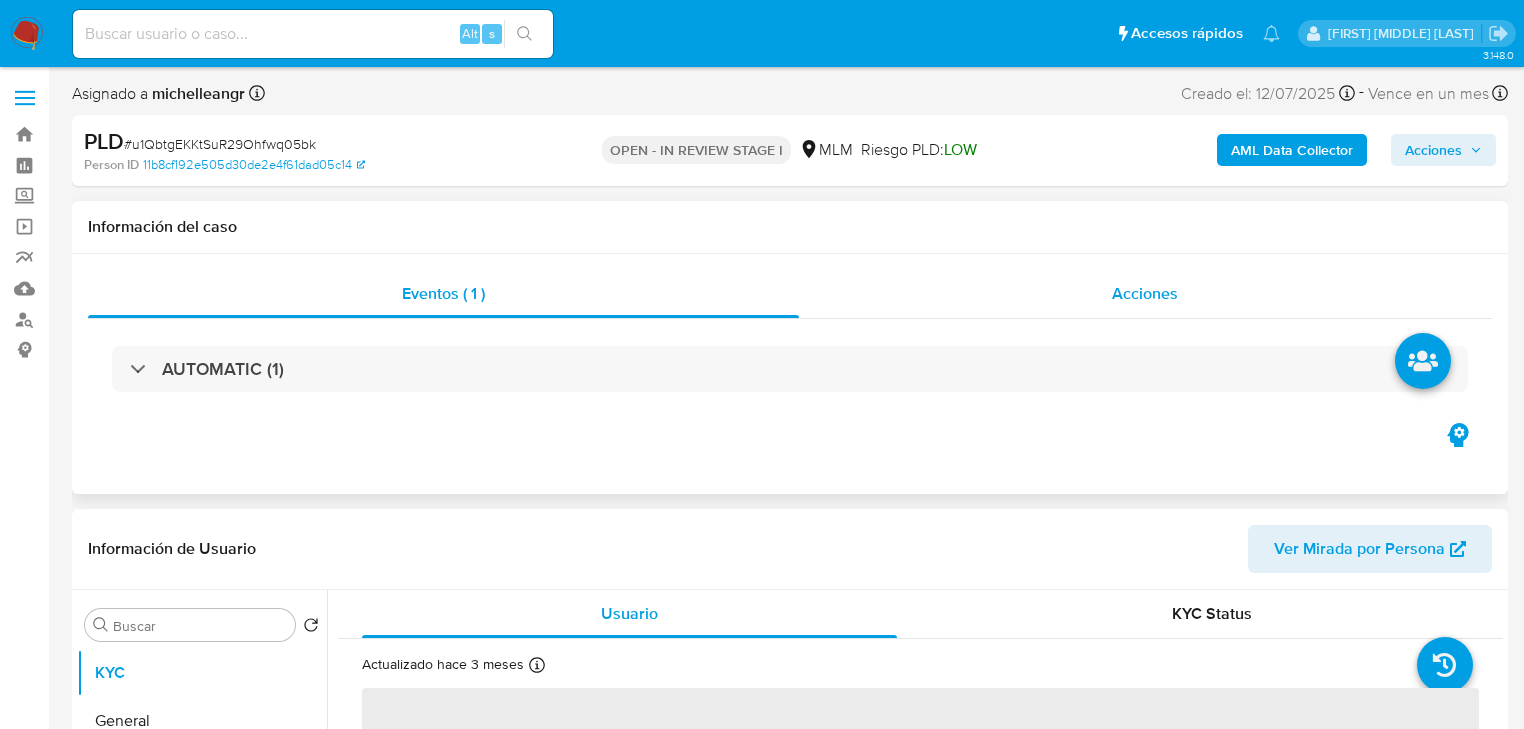 click on "Acciones" at bounding box center (1145, 293) 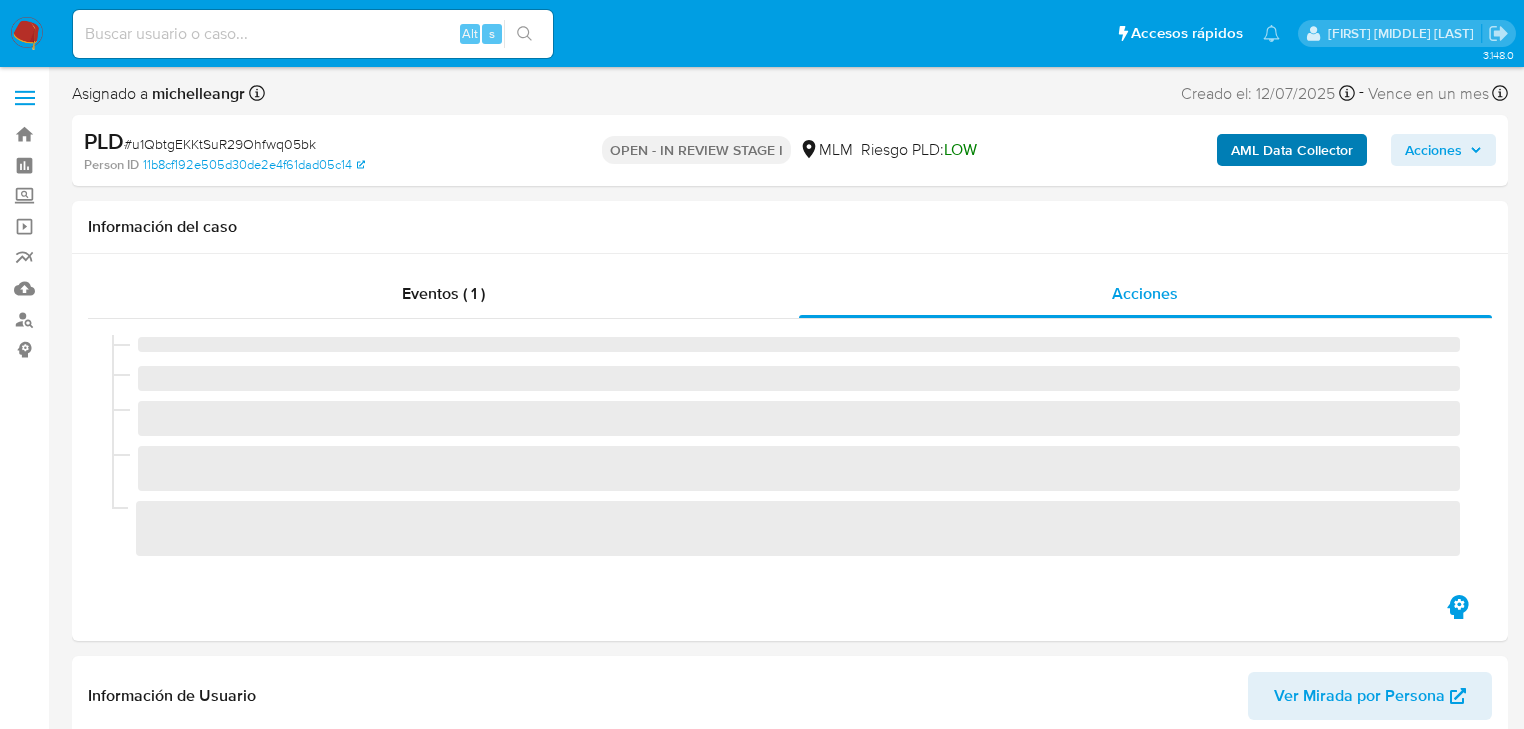 select on "10" 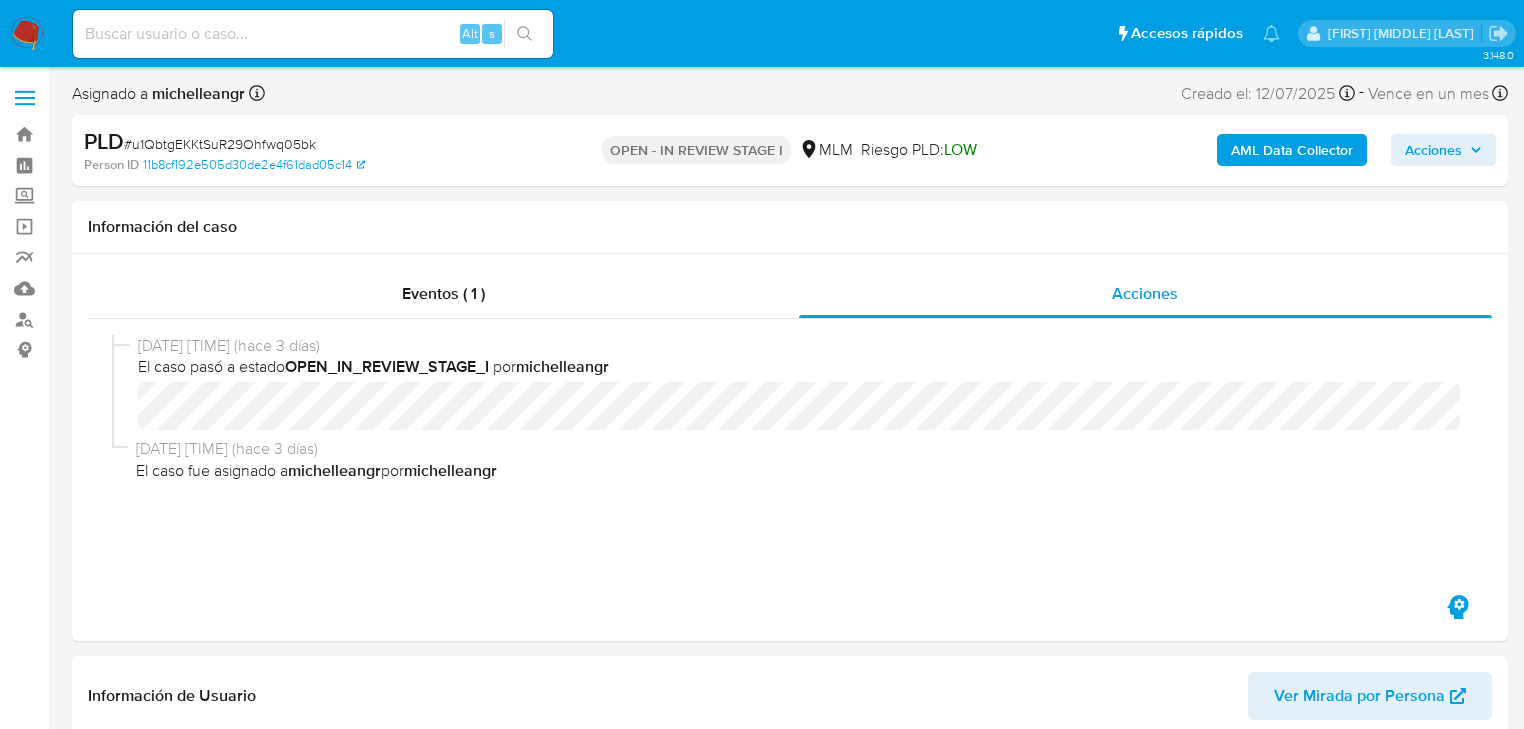 click on "AML Data Collector" at bounding box center [1292, 150] 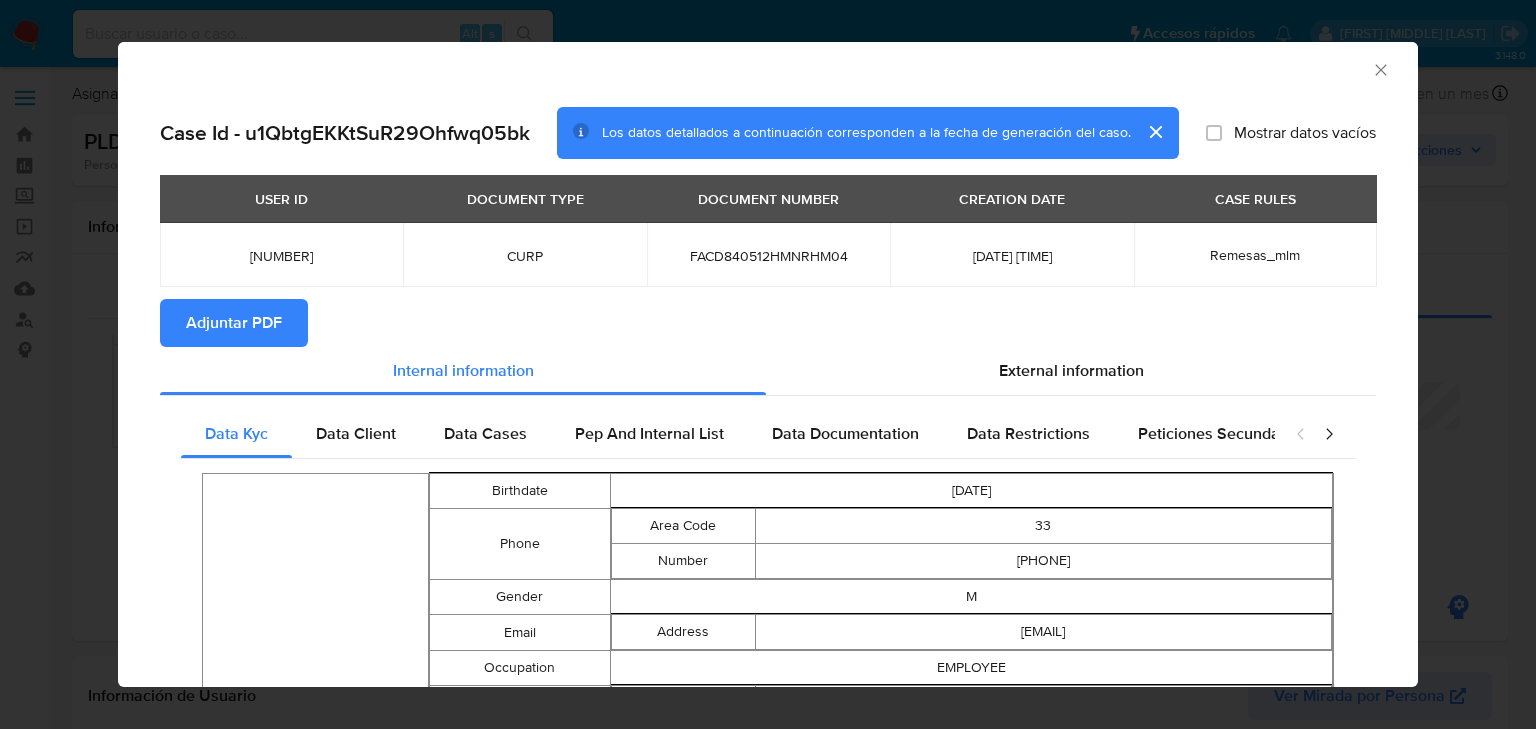 click on "CURP" at bounding box center [524, 256] 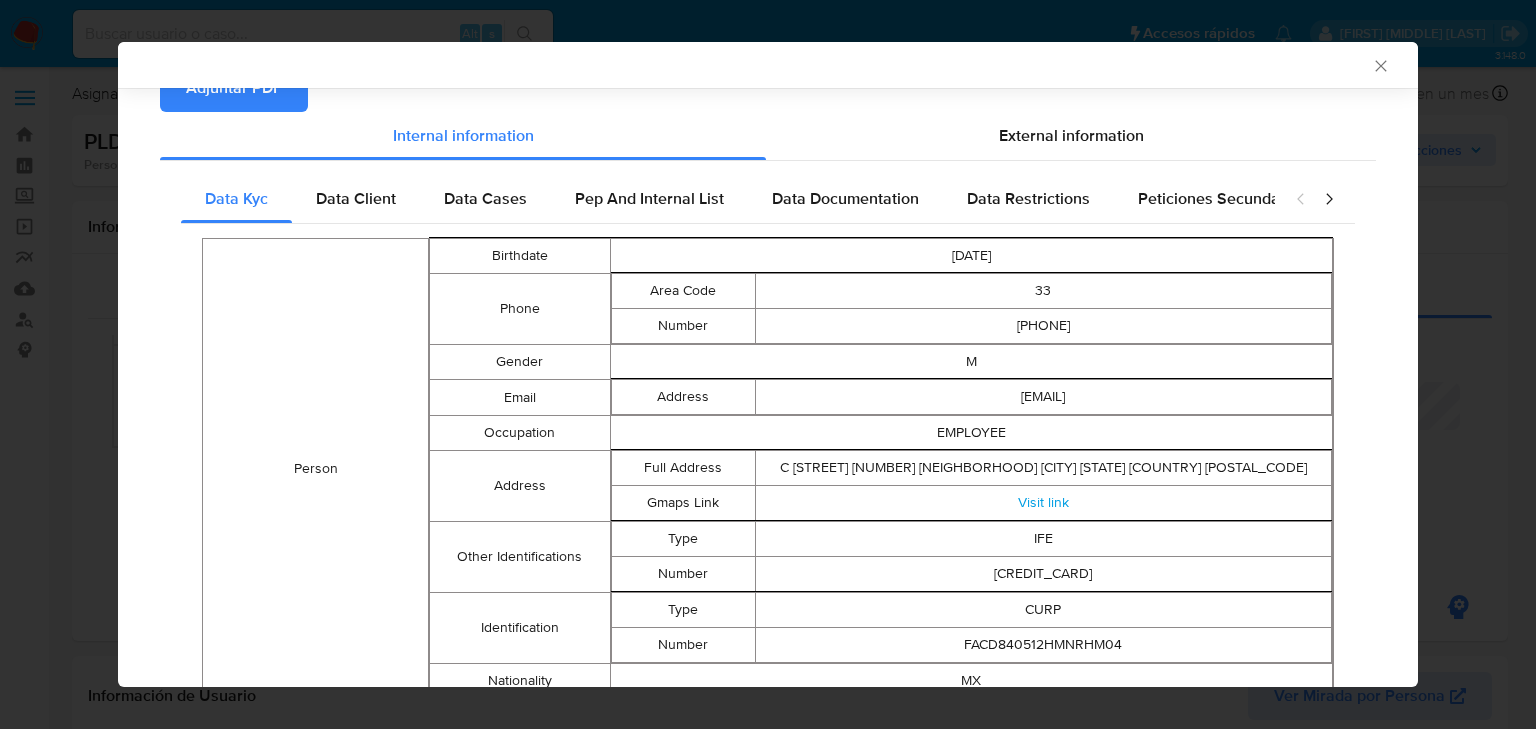 scroll, scrollTop: 236, scrollLeft: 0, axis: vertical 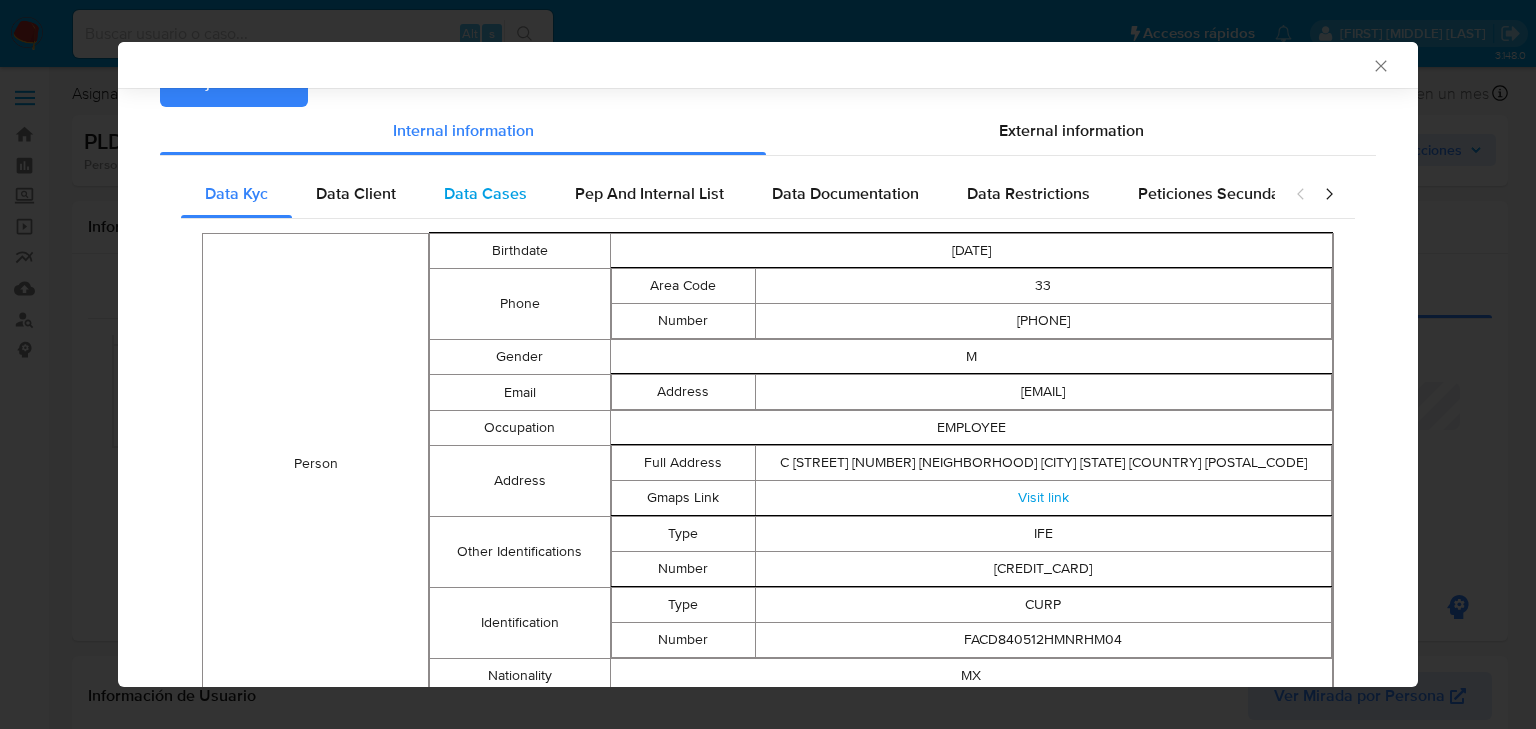 click on "Data Cases" at bounding box center (485, 193) 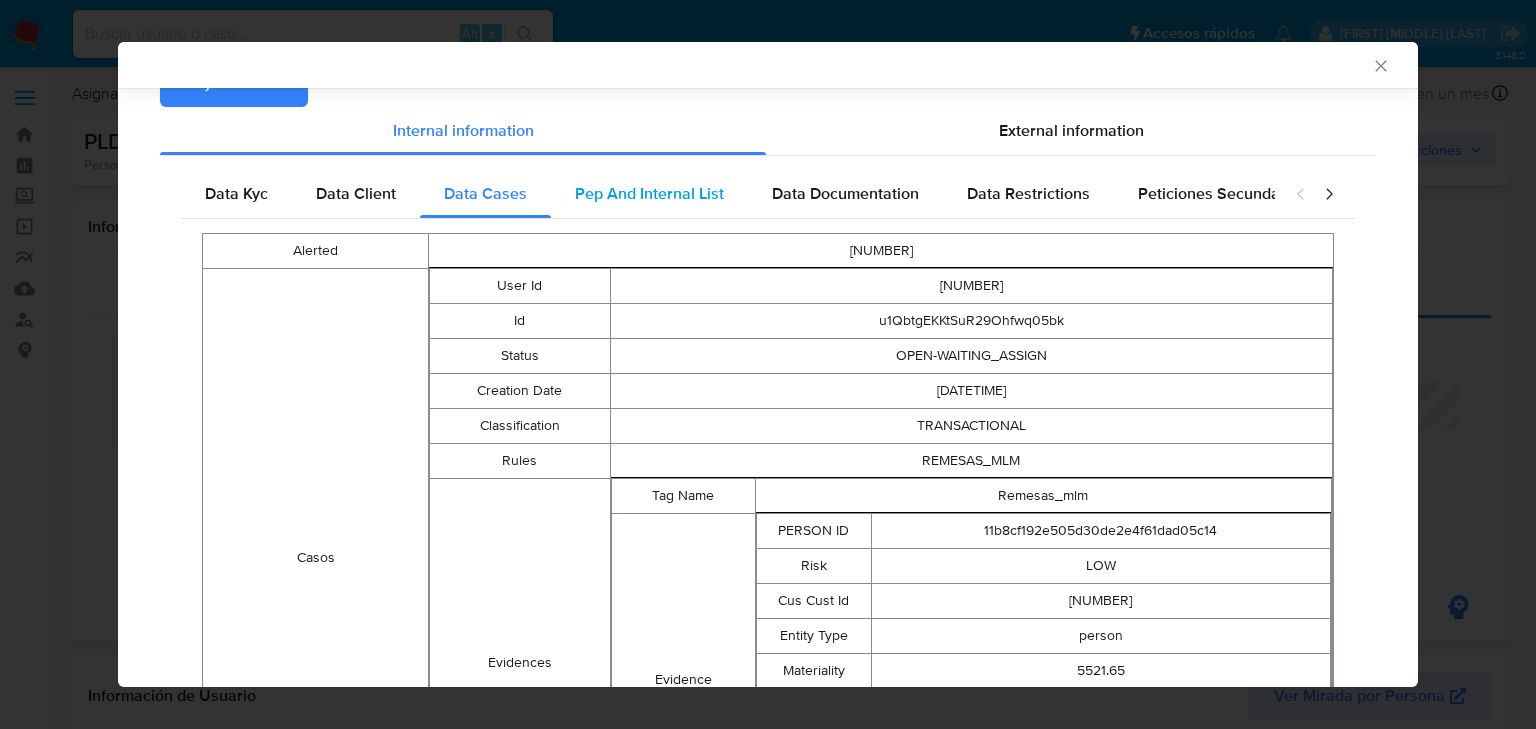 click on "Pep And Internal List" at bounding box center [649, 193] 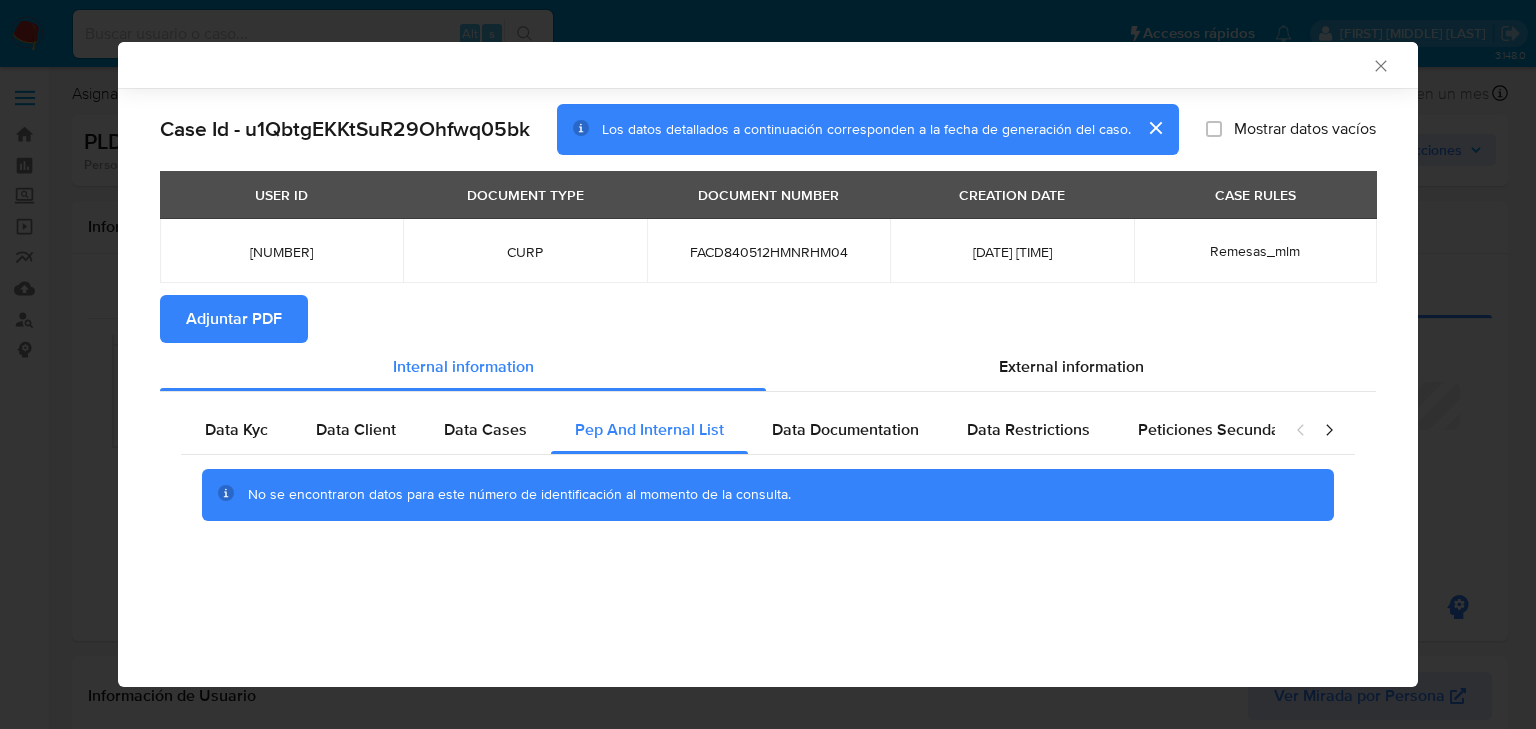 scroll, scrollTop: 0, scrollLeft: 0, axis: both 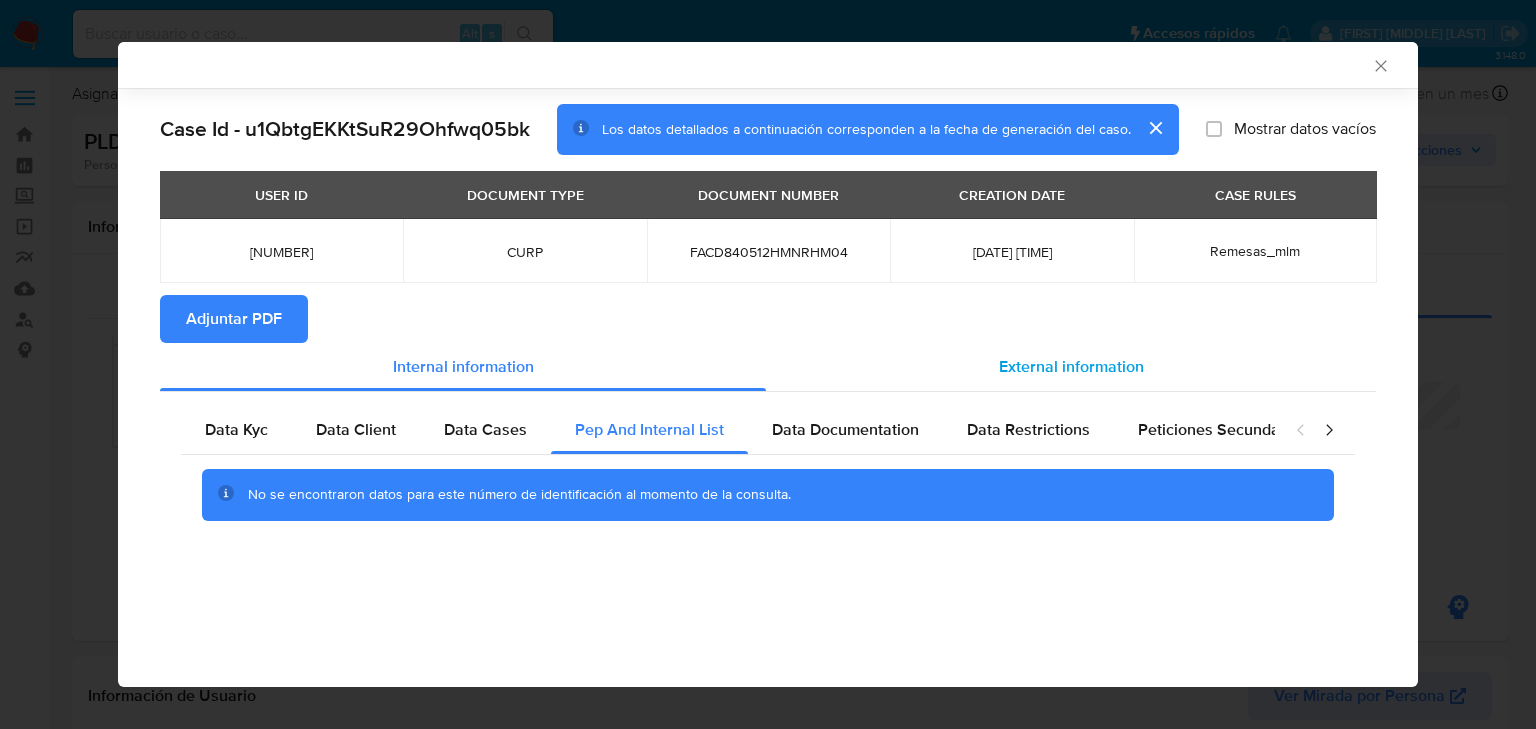 drag, startPoint x: 1061, startPoint y: 375, endPoint x: 1108, endPoint y: 374, distance: 47.010635 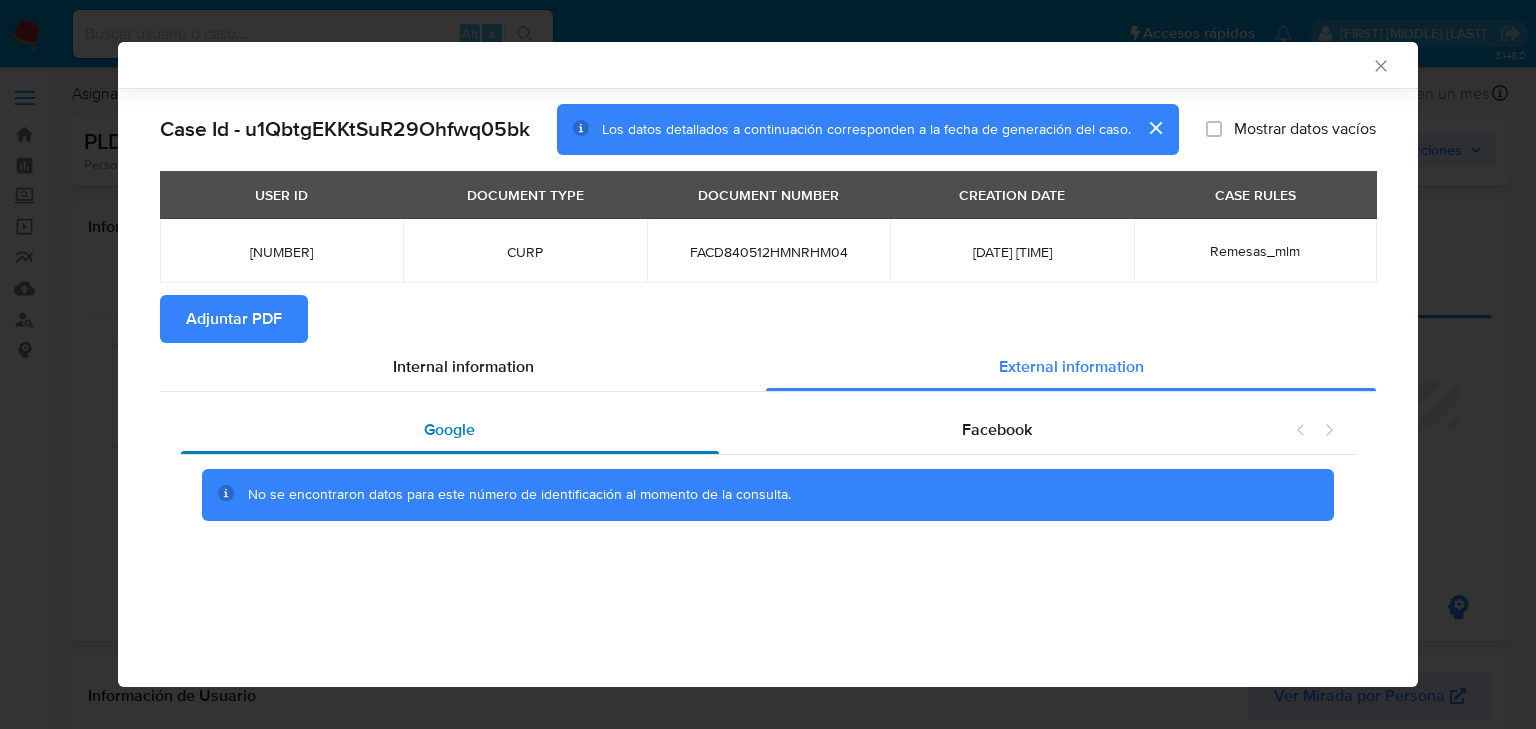 click on "Google" at bounding box center [449, 429] 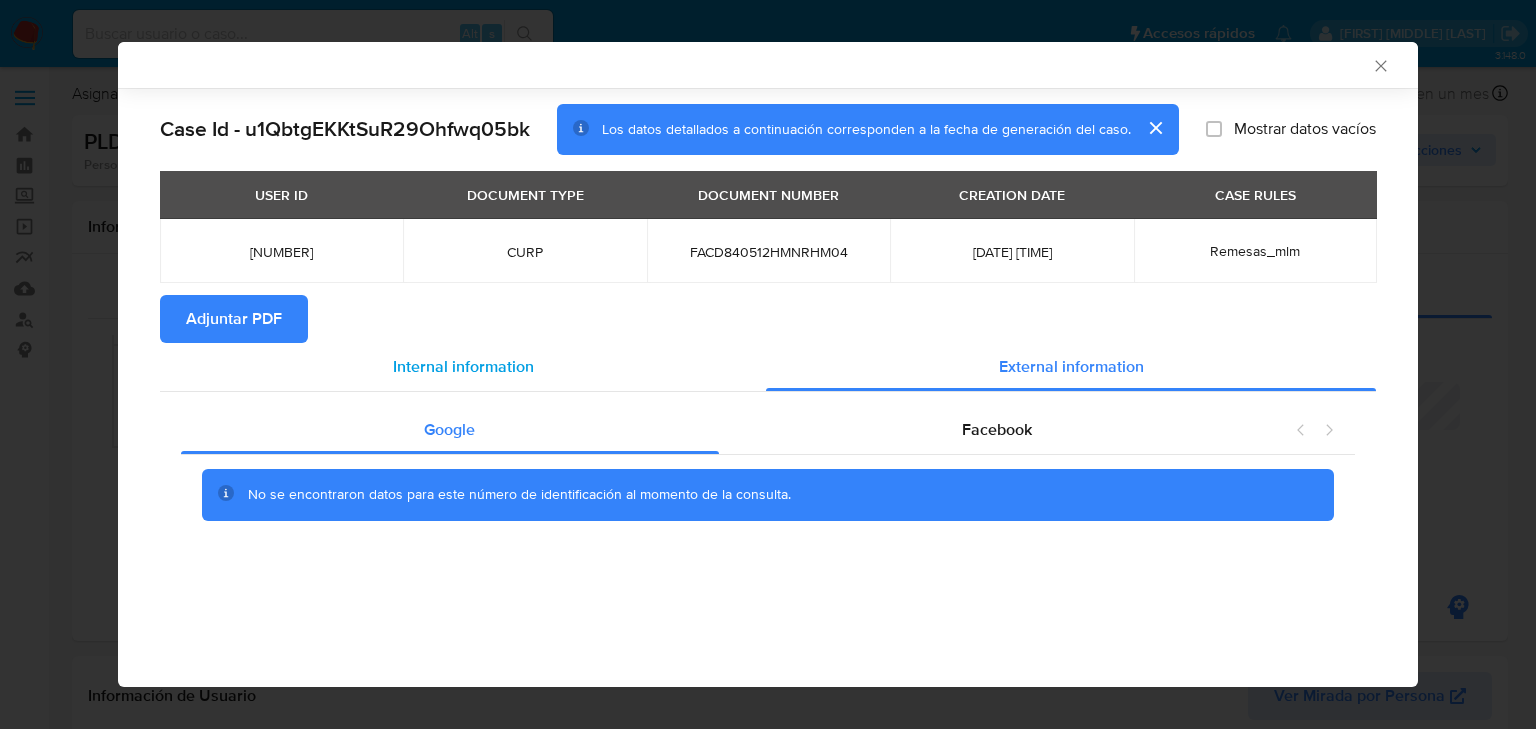 click on "Internal information" at bounding box center (463, 366) 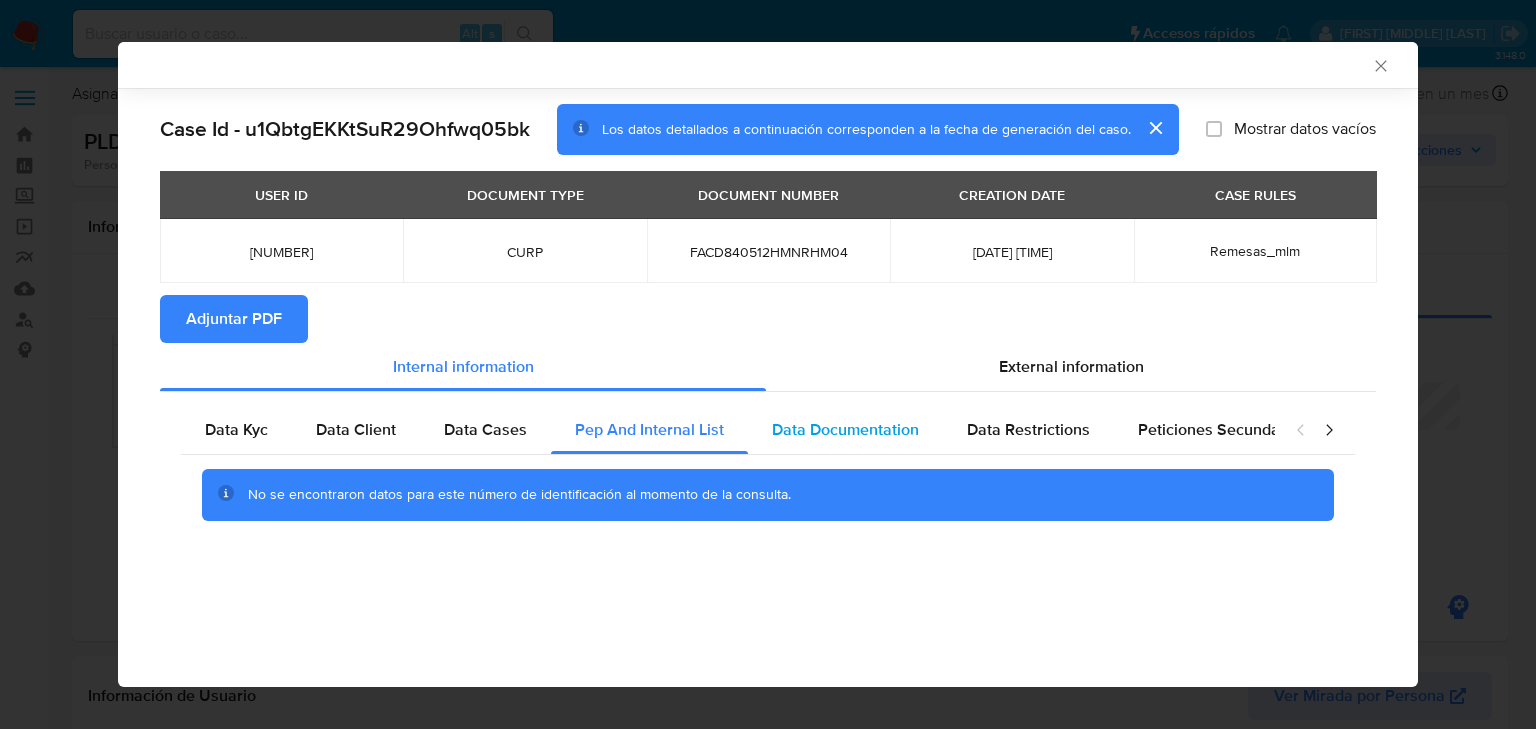 click on "Data Documentation" at bounding box center (845, 429) 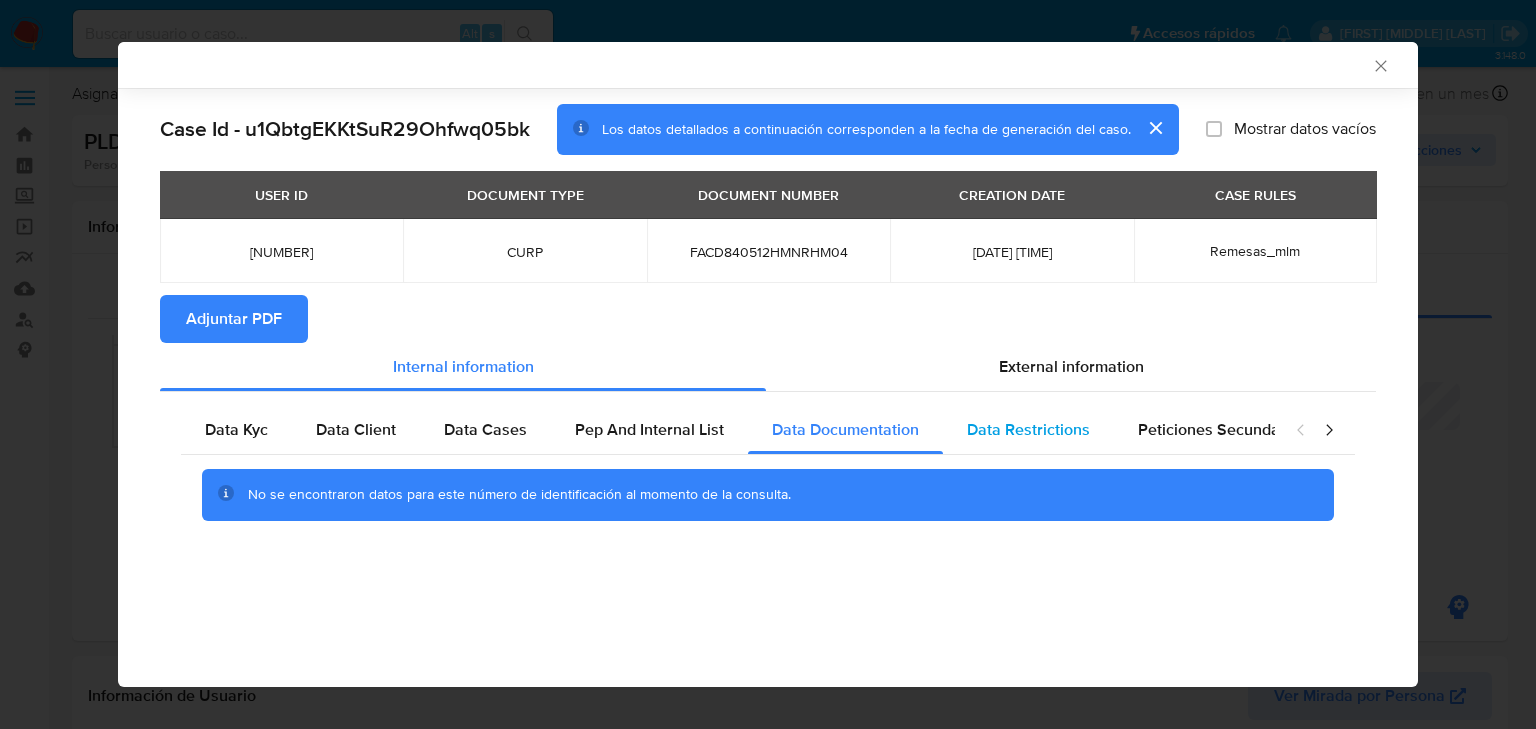 click on "Data Restrictions" at bounding box center (1028, 429) 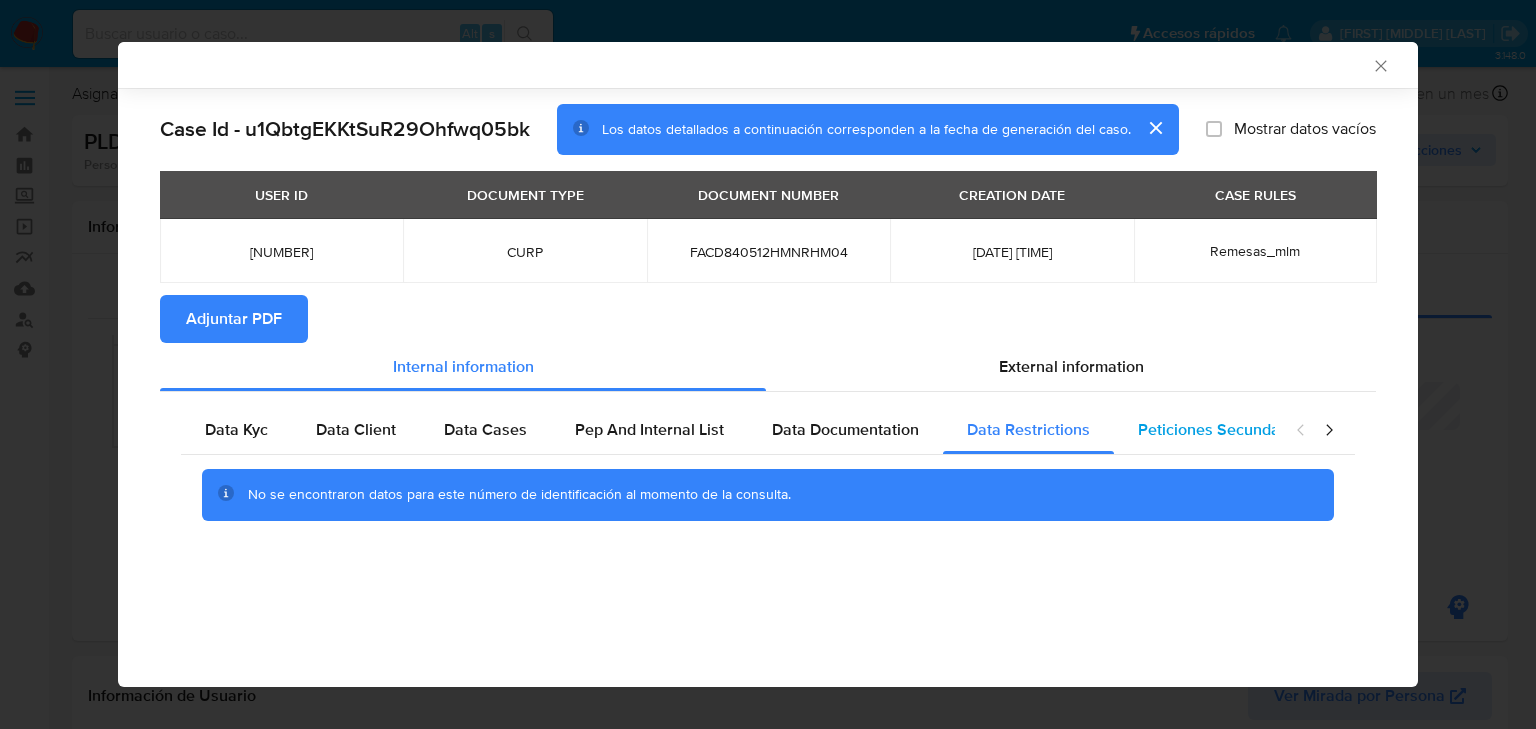 click on "Peticiones Secundarias" at bounding box center (1222, 429) 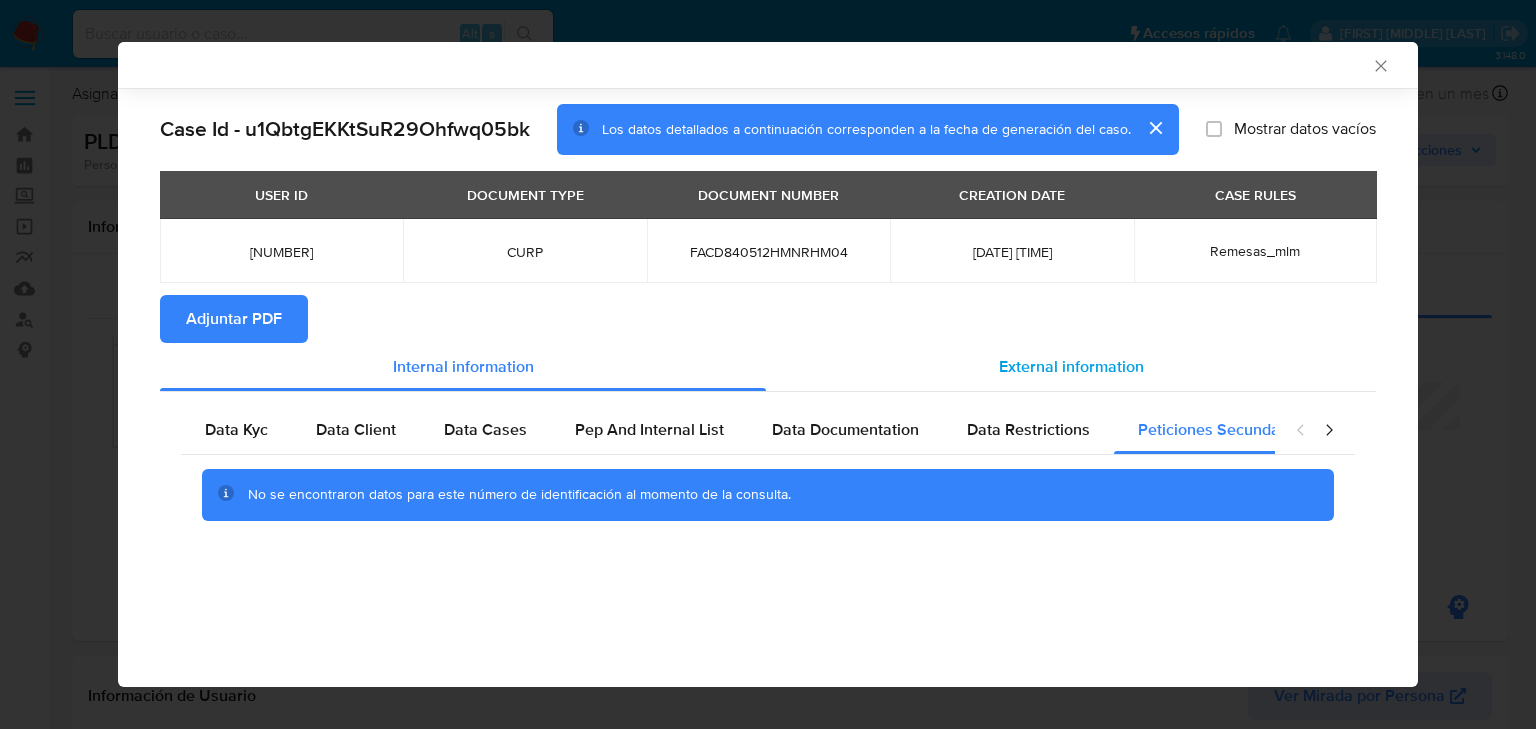 click on "External information" at bounding box center [1071, 366] 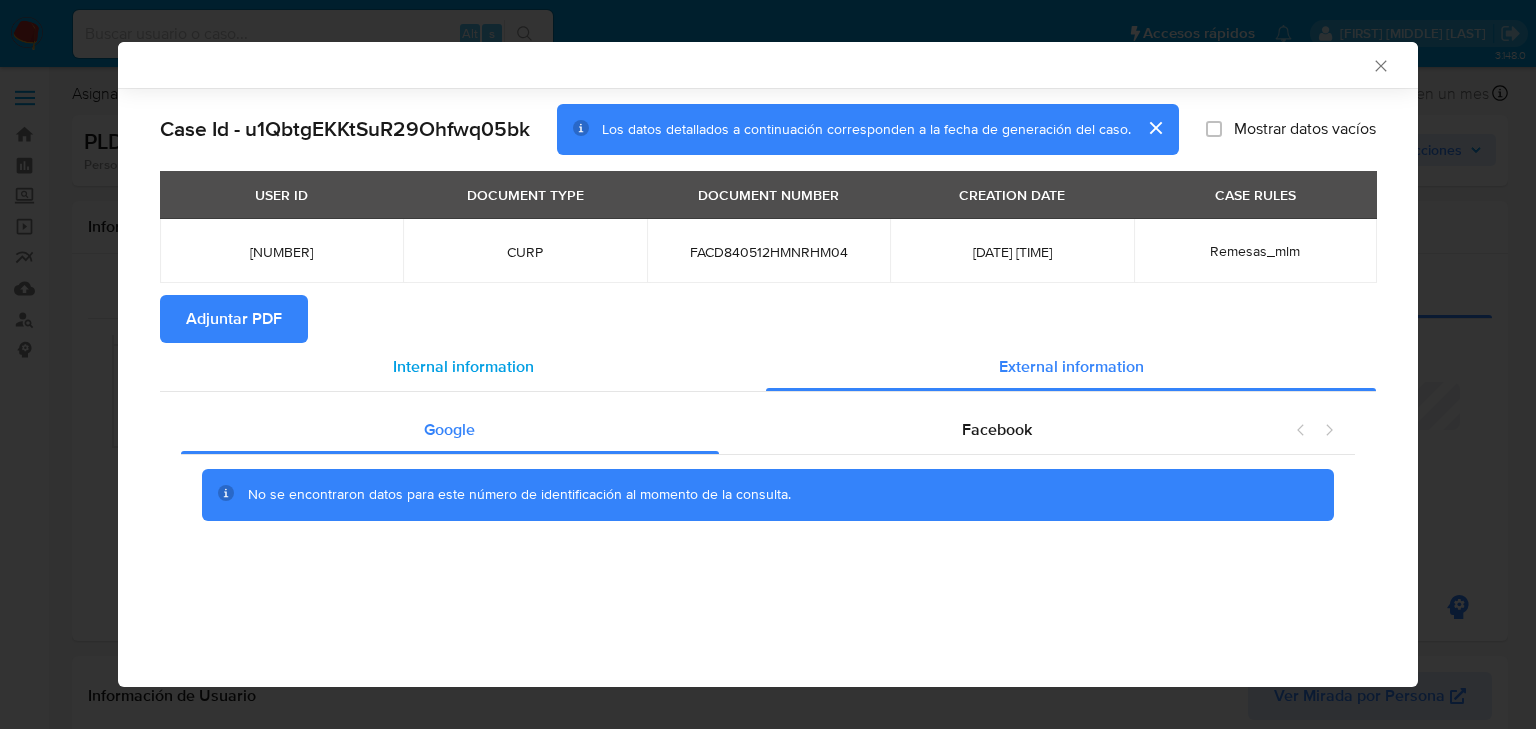 click on "Internal information" at bounding box center (463, 366) 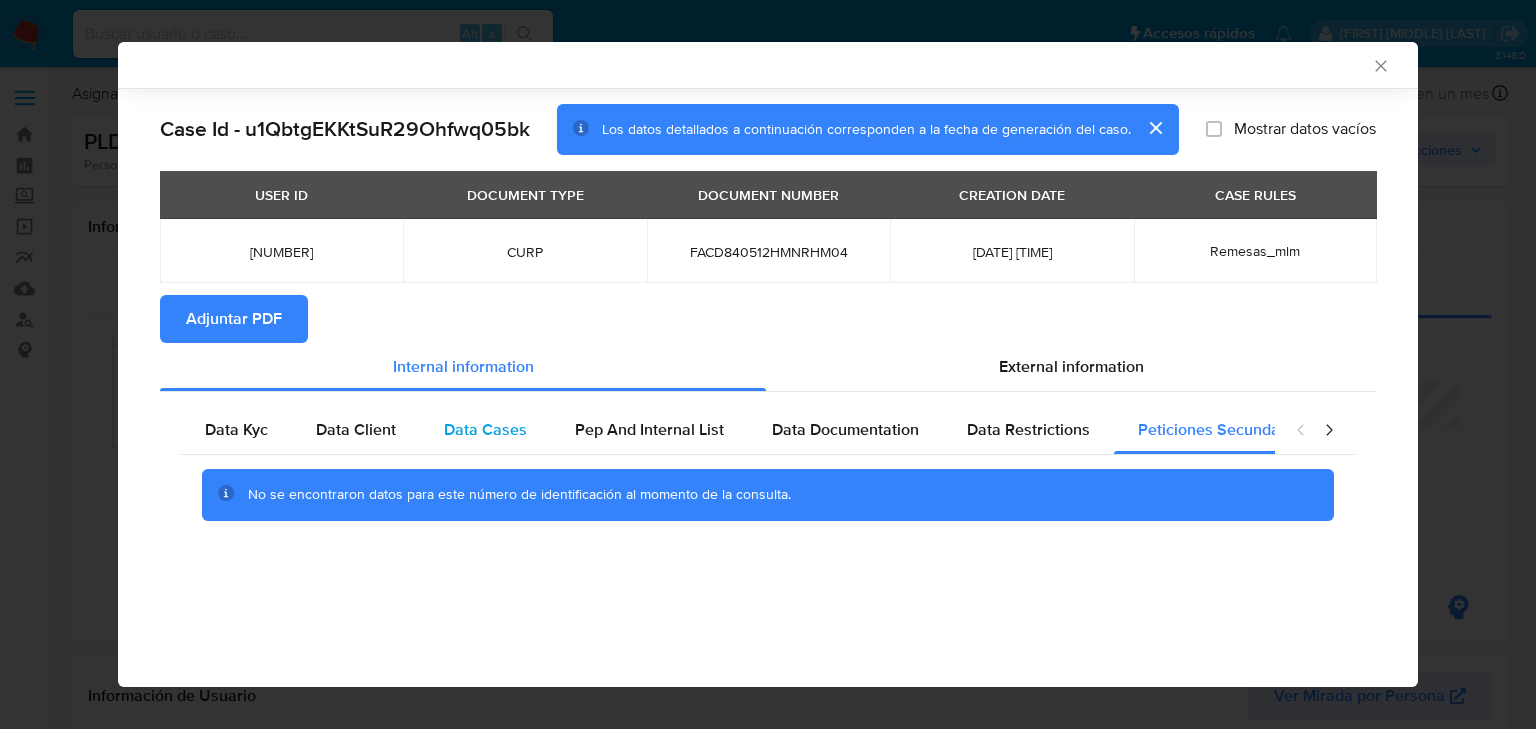 click on "Data Cases" at bounding box center (485, 430) 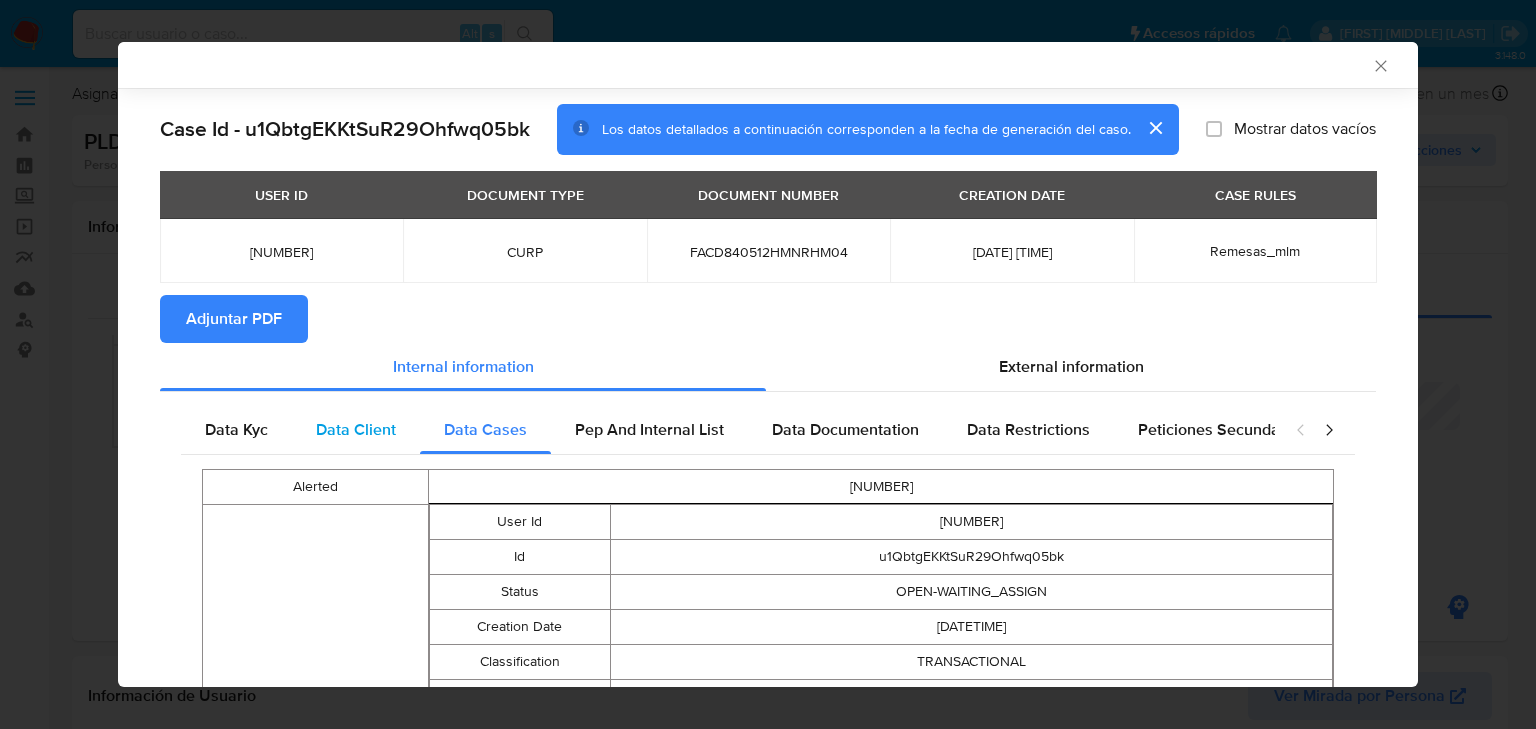 click on "Data Client" at bounding box center (356, 429) 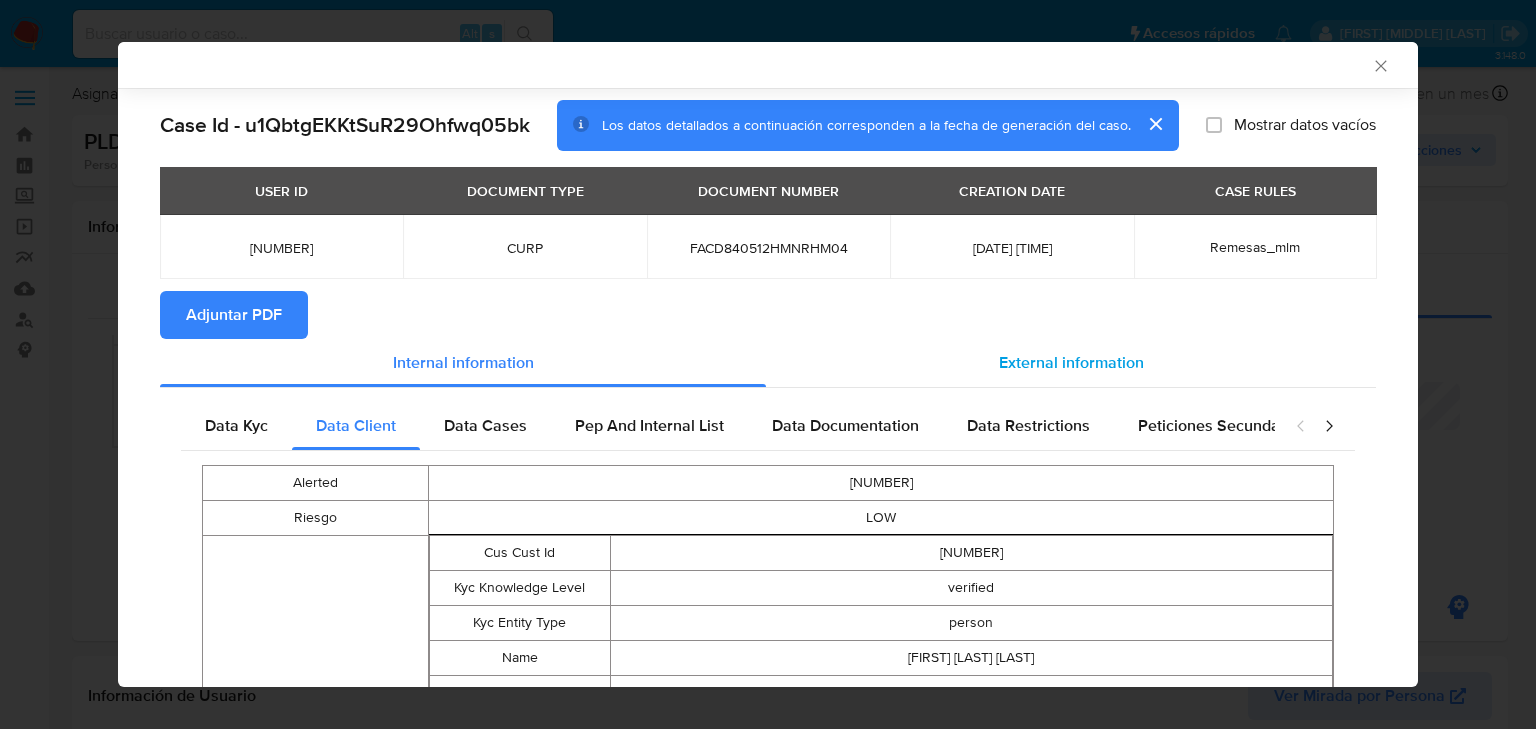 scroll, scrollTop: 0, scrollLeft: 0, axis: both 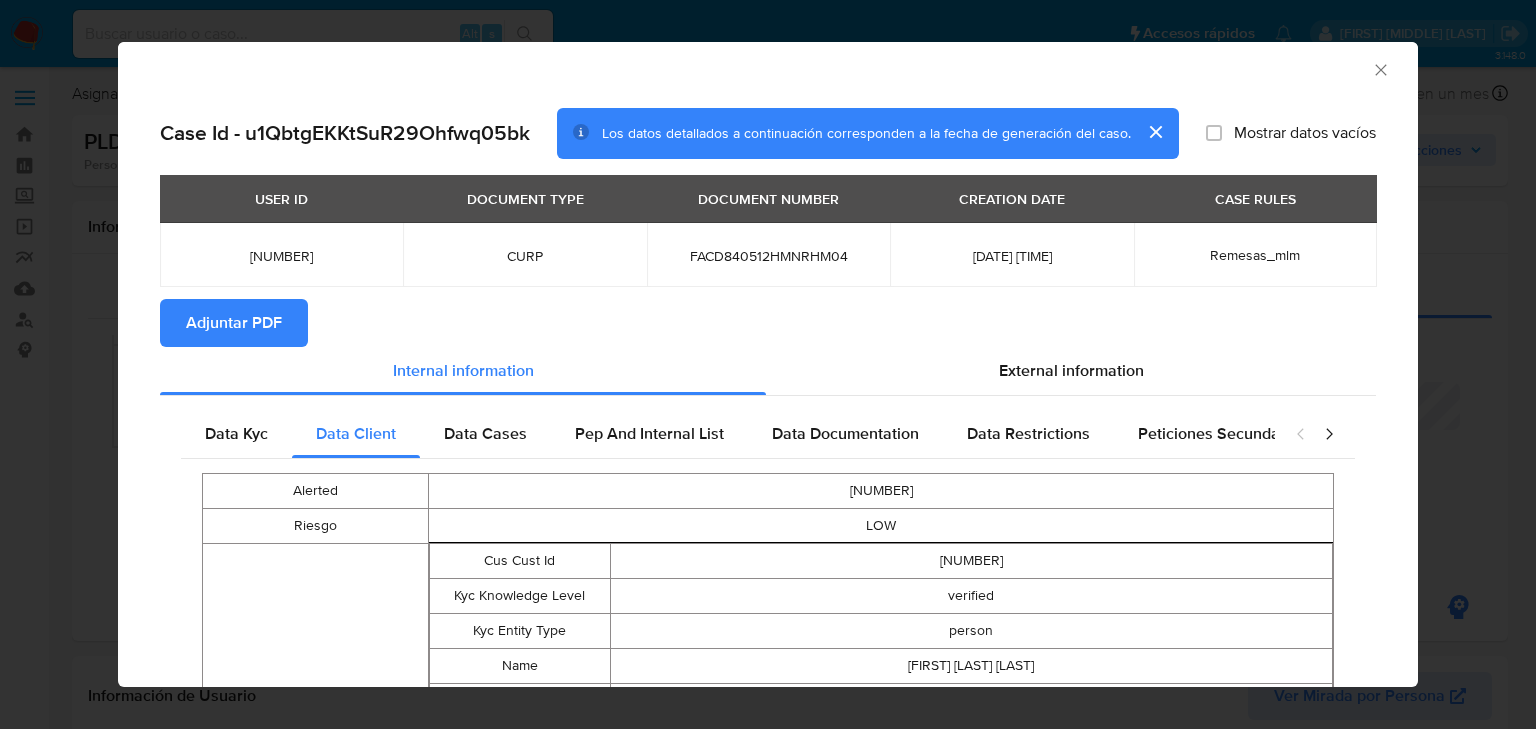 click 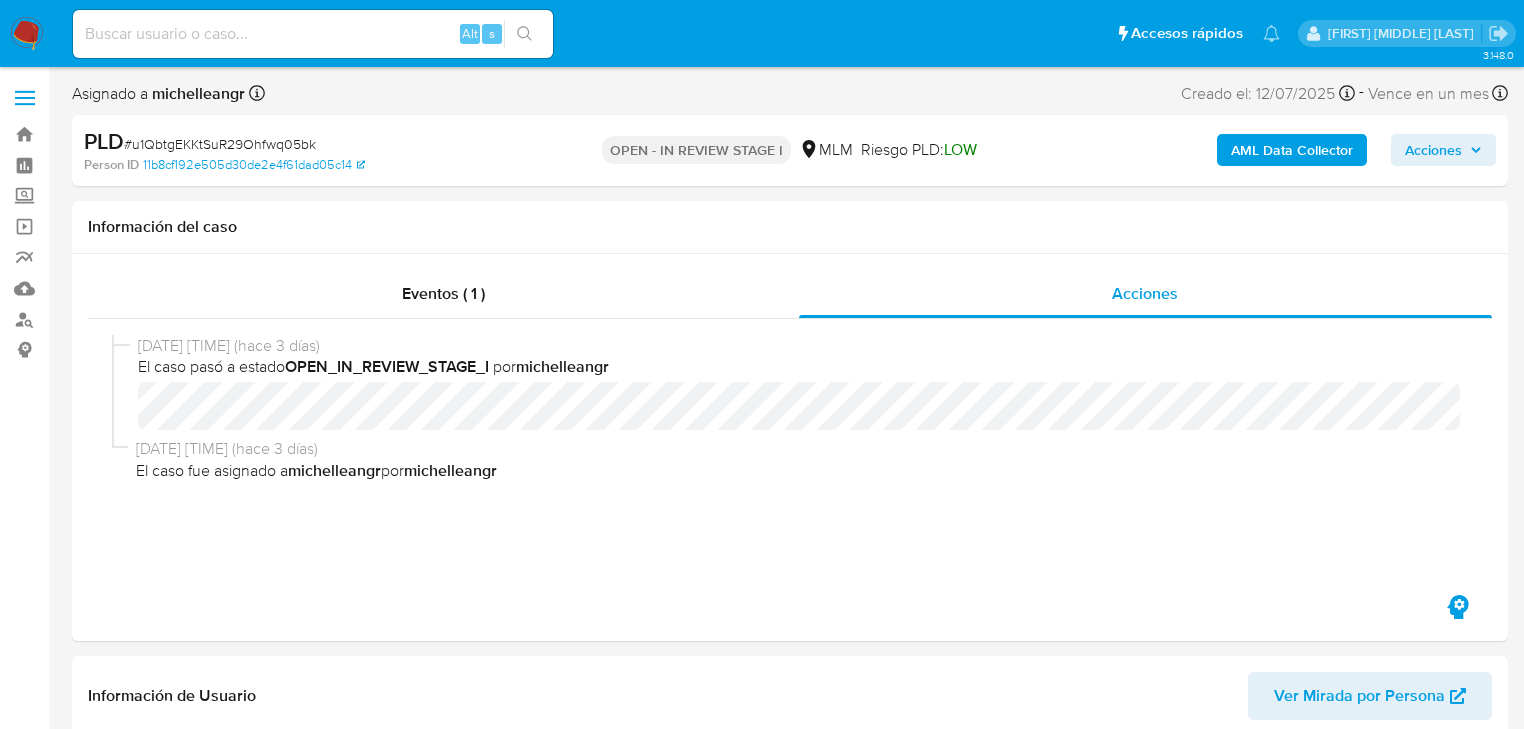 click on "AML Data Collector" at bounding box center [1292, 150] 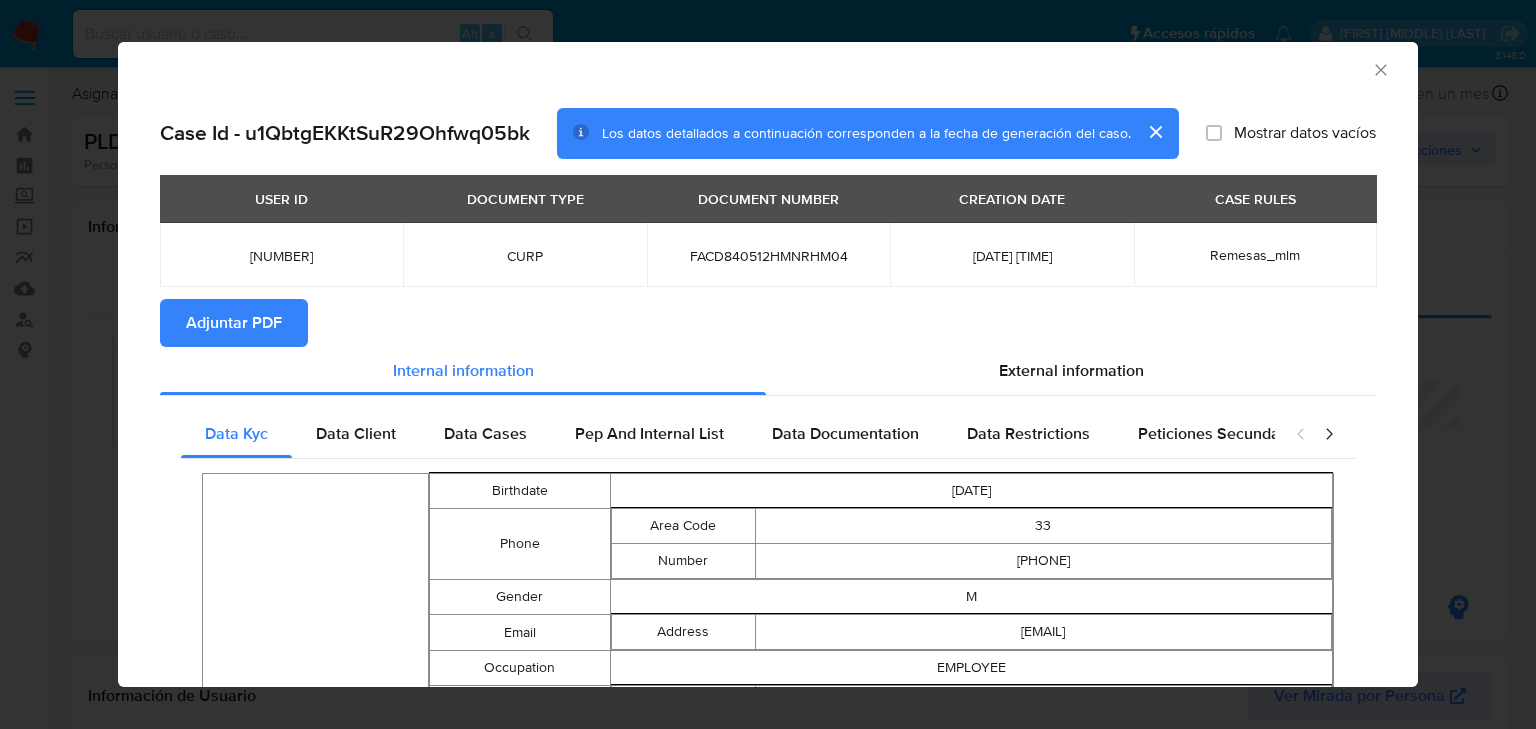 click on "Los datos detallados a continuación corresponden a la fecha de generación del caso." at bounding box center (866, 133) 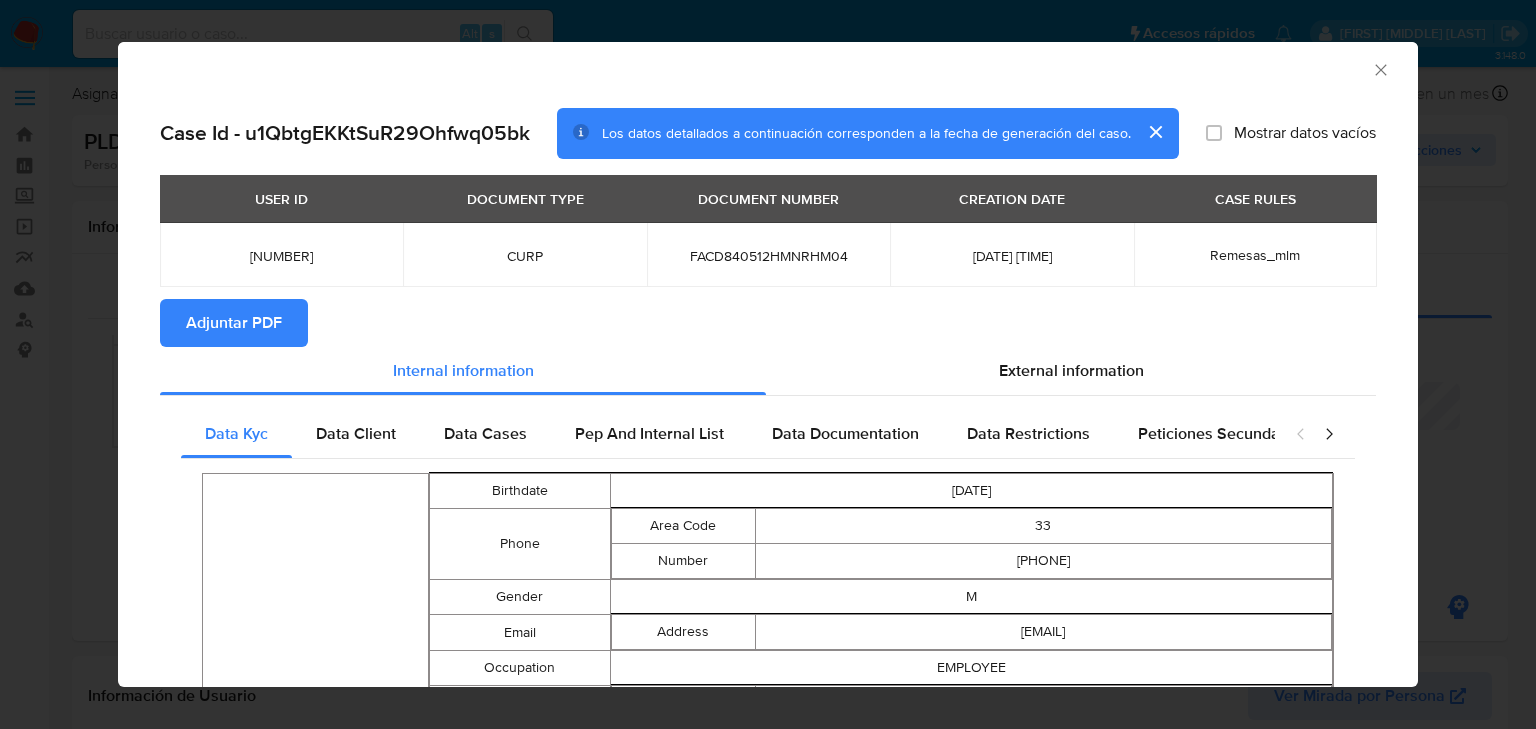 click at bounding box center [1155, 132] 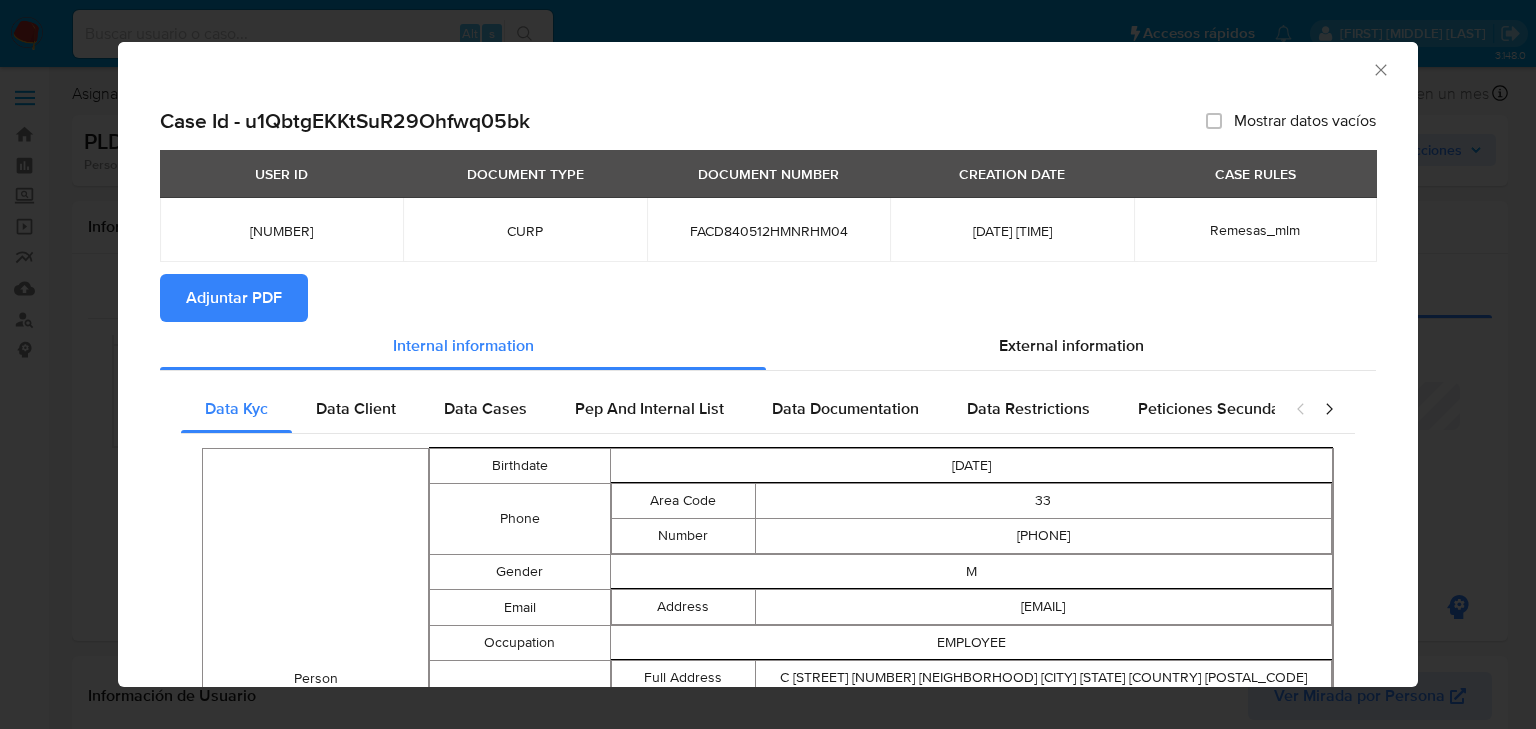 click on "Adjuntar PDF" at bounding box center (234, 298) 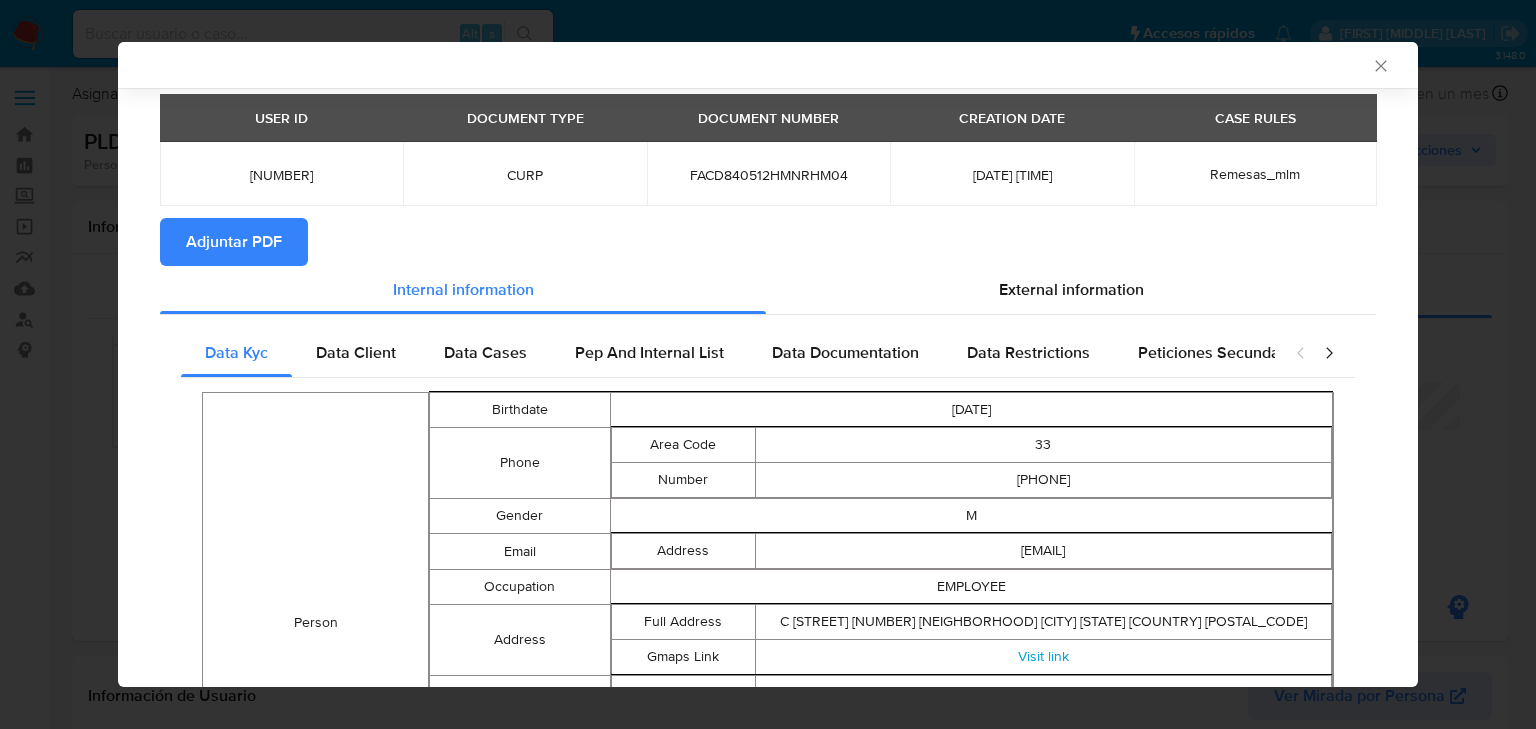 scroll, scrollTop: 76, scrollLeft: 0, axis: vertical 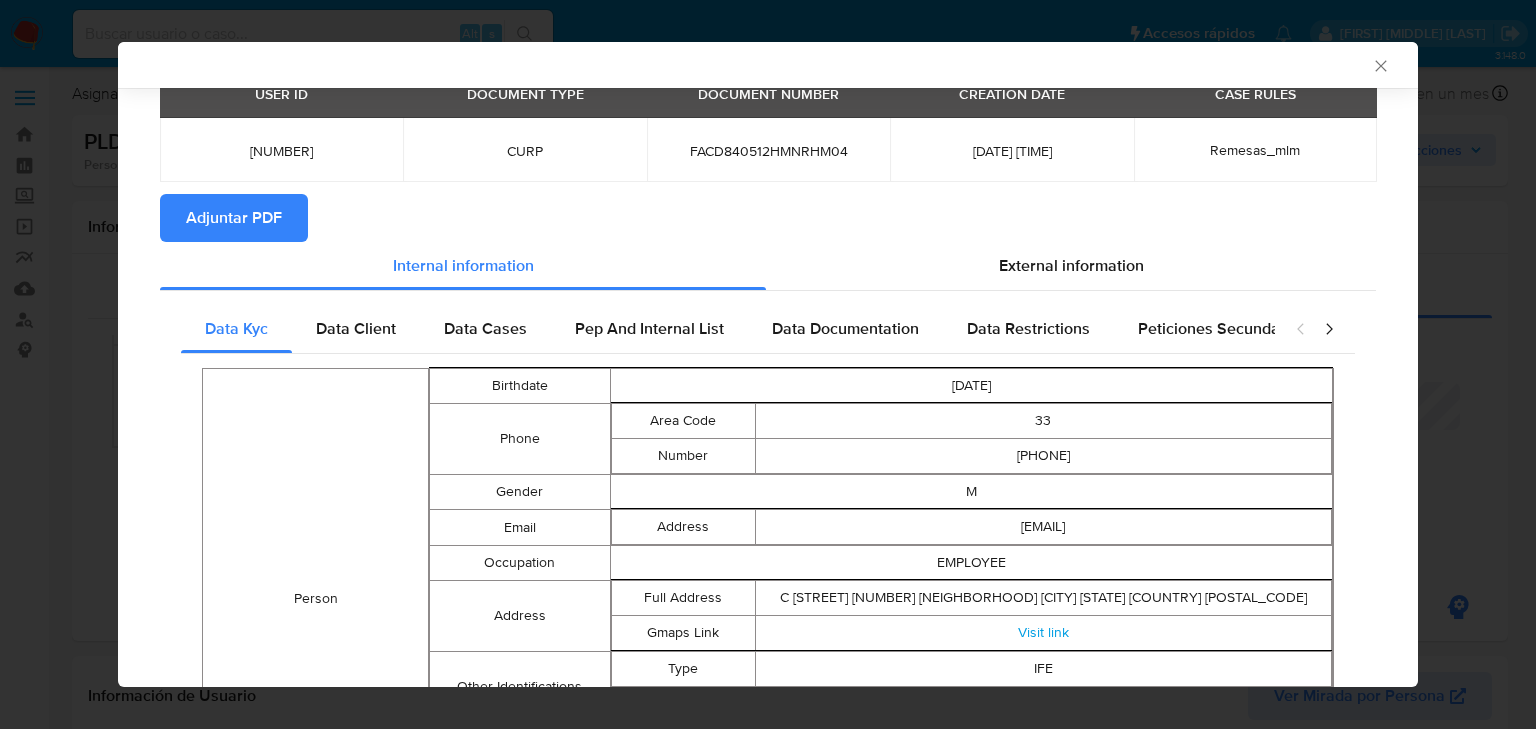 type 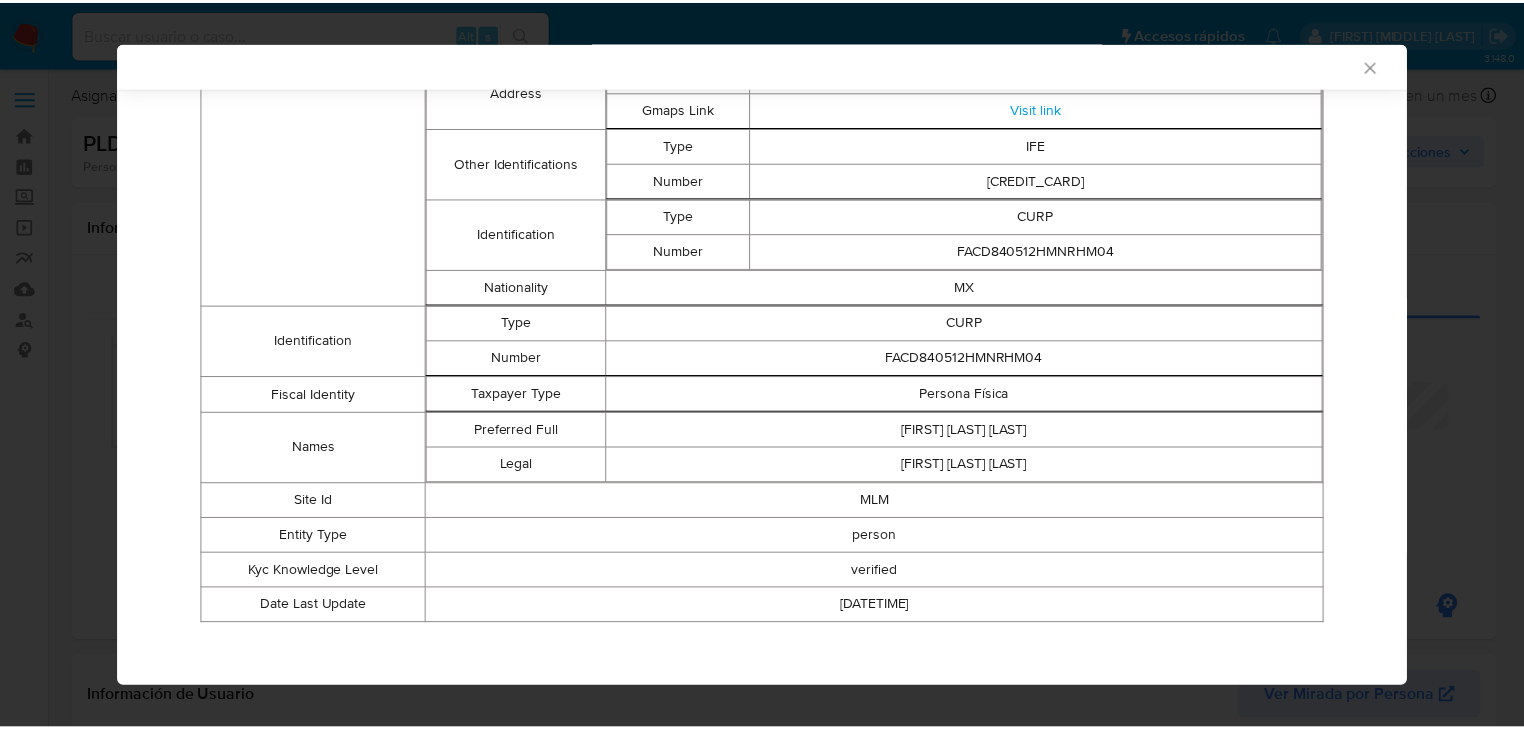 scroll, scrollTop: 612, scrollLeft: 0, axis: vertical 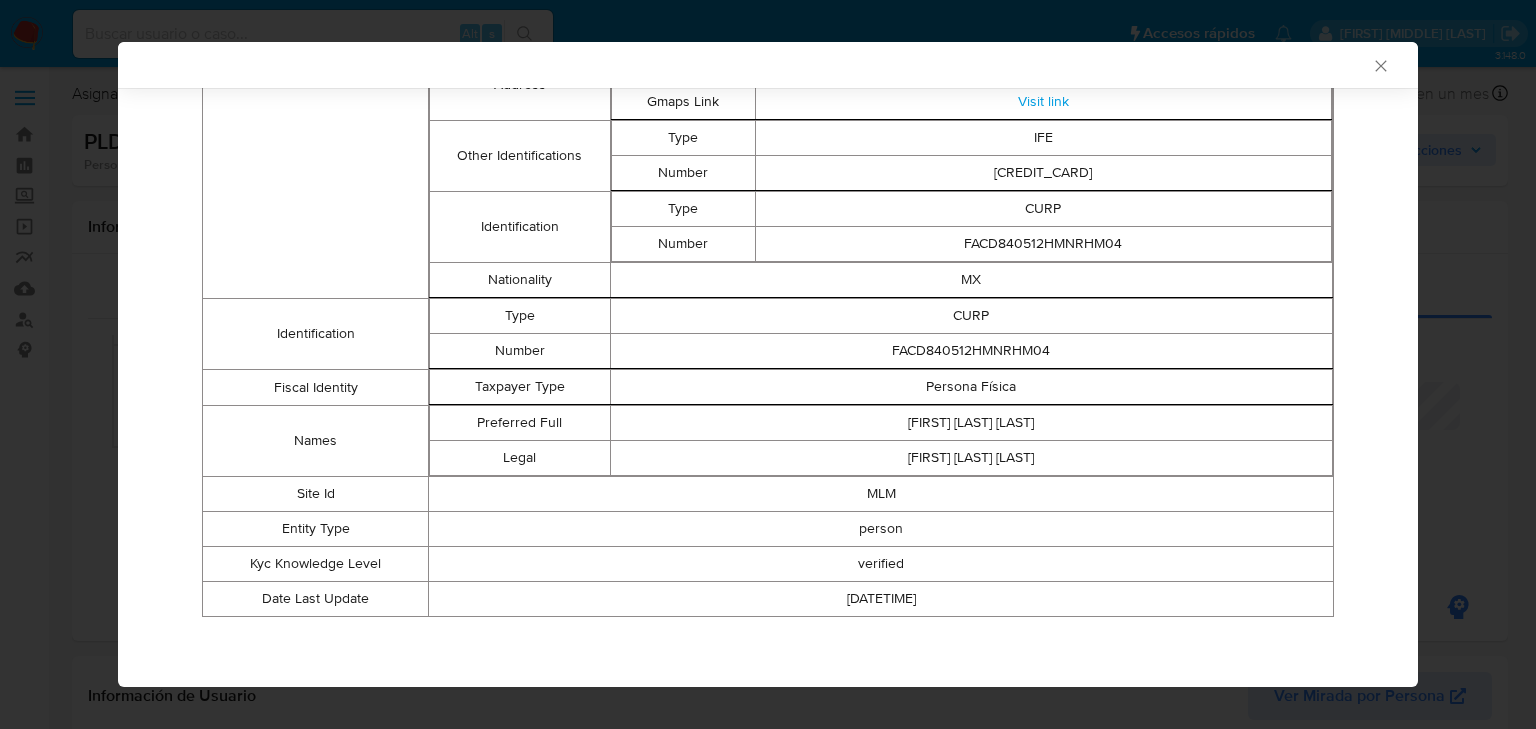 click 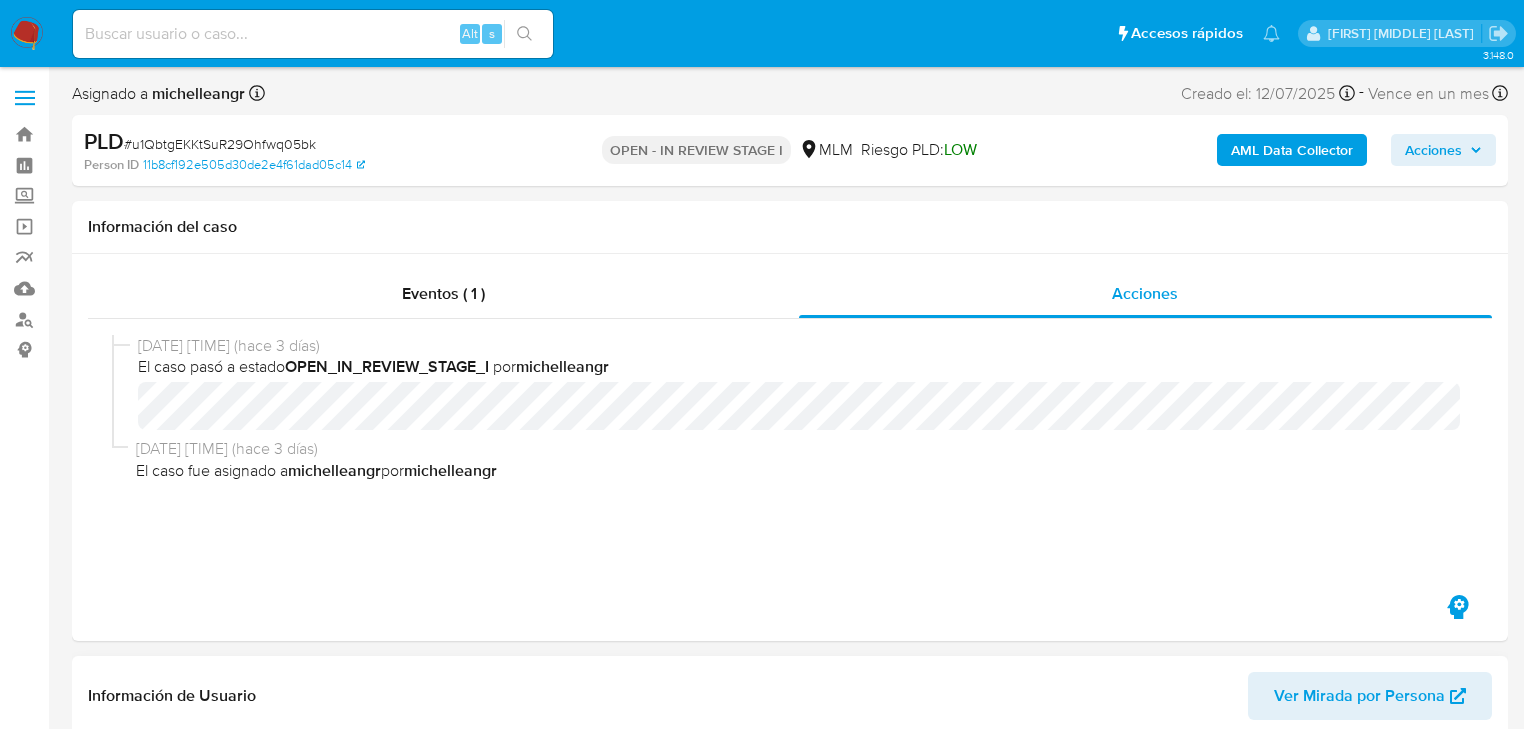 scroll, scrollTop: 80, scrollLeft: 0, axis: vertical 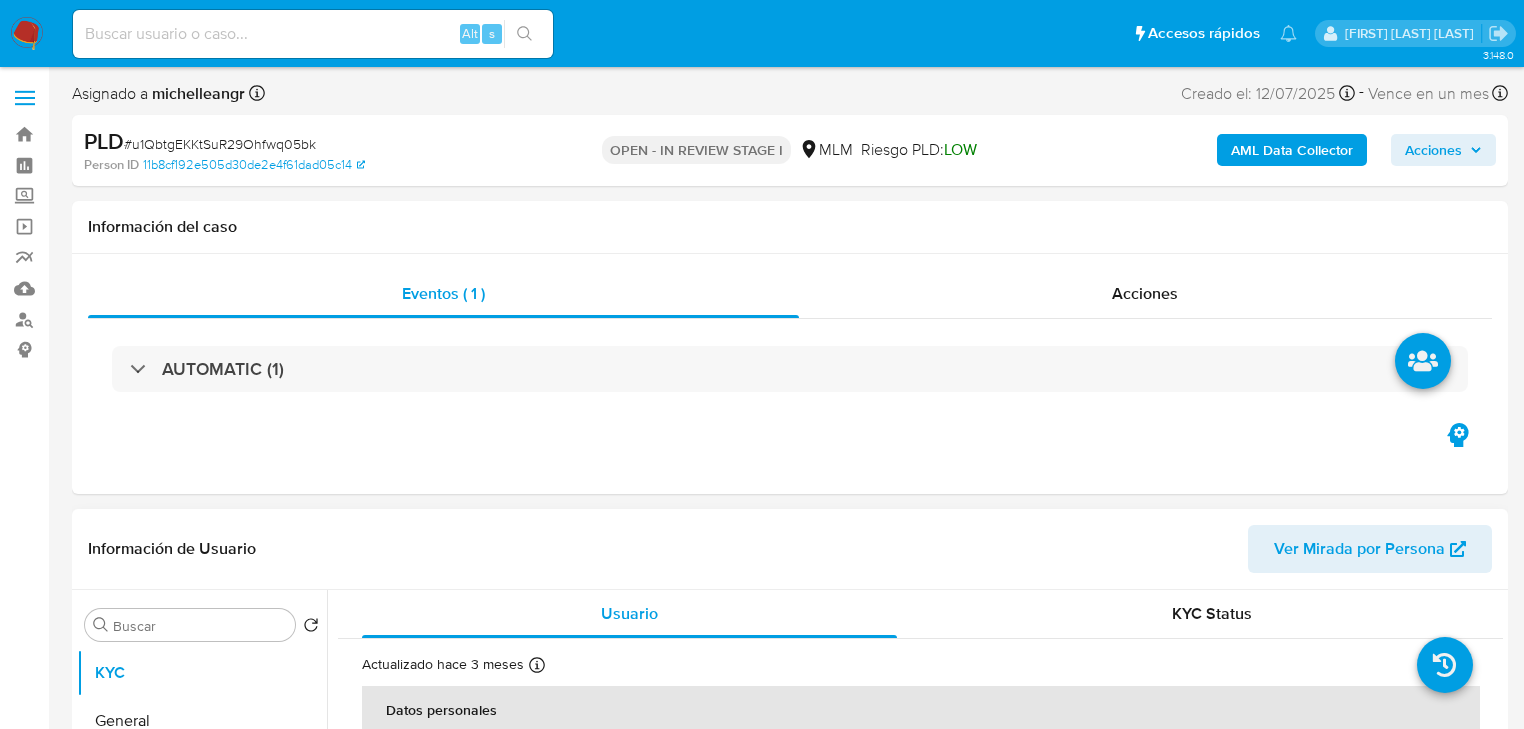 select on "10" 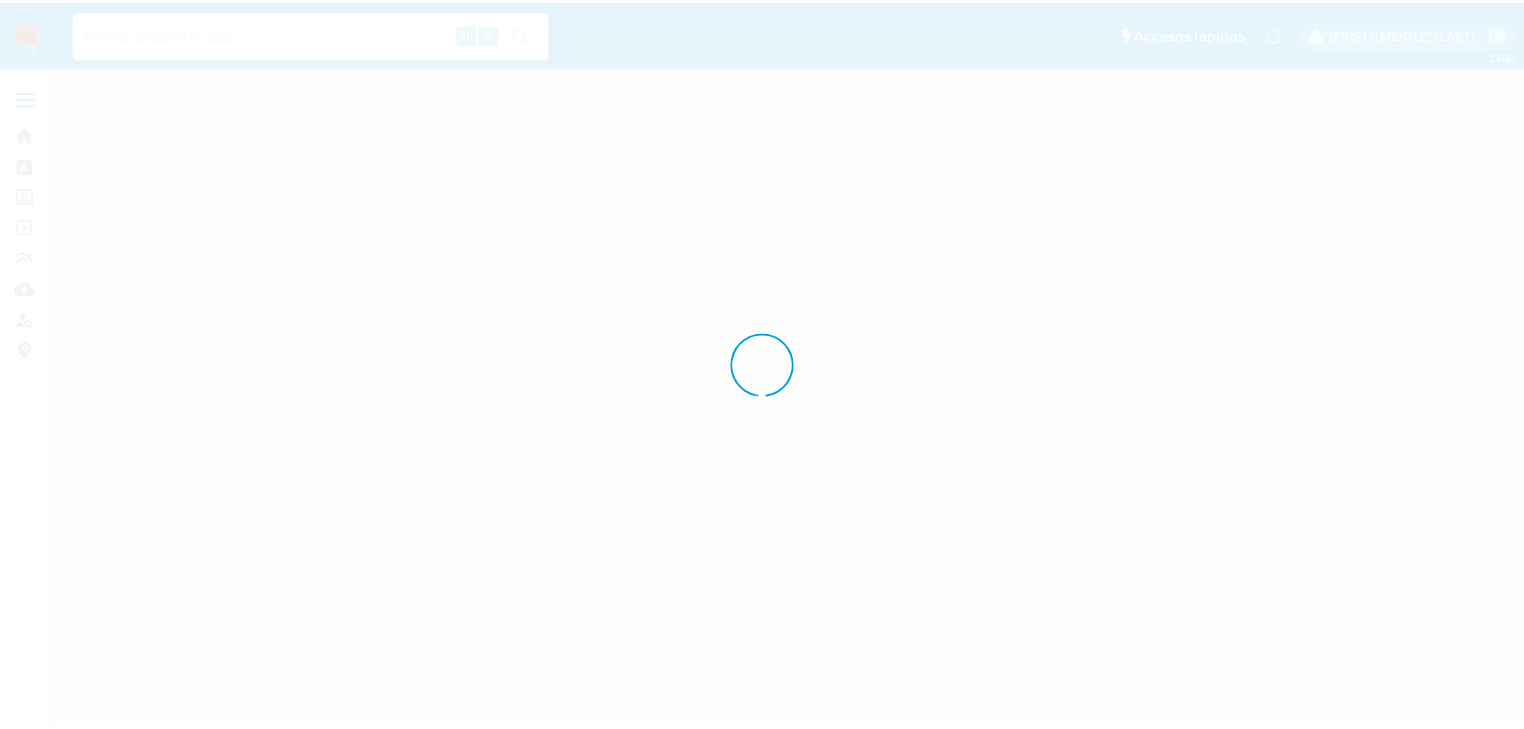 scroll, scrollTop: 0, scrollLeft: 0, axis: both 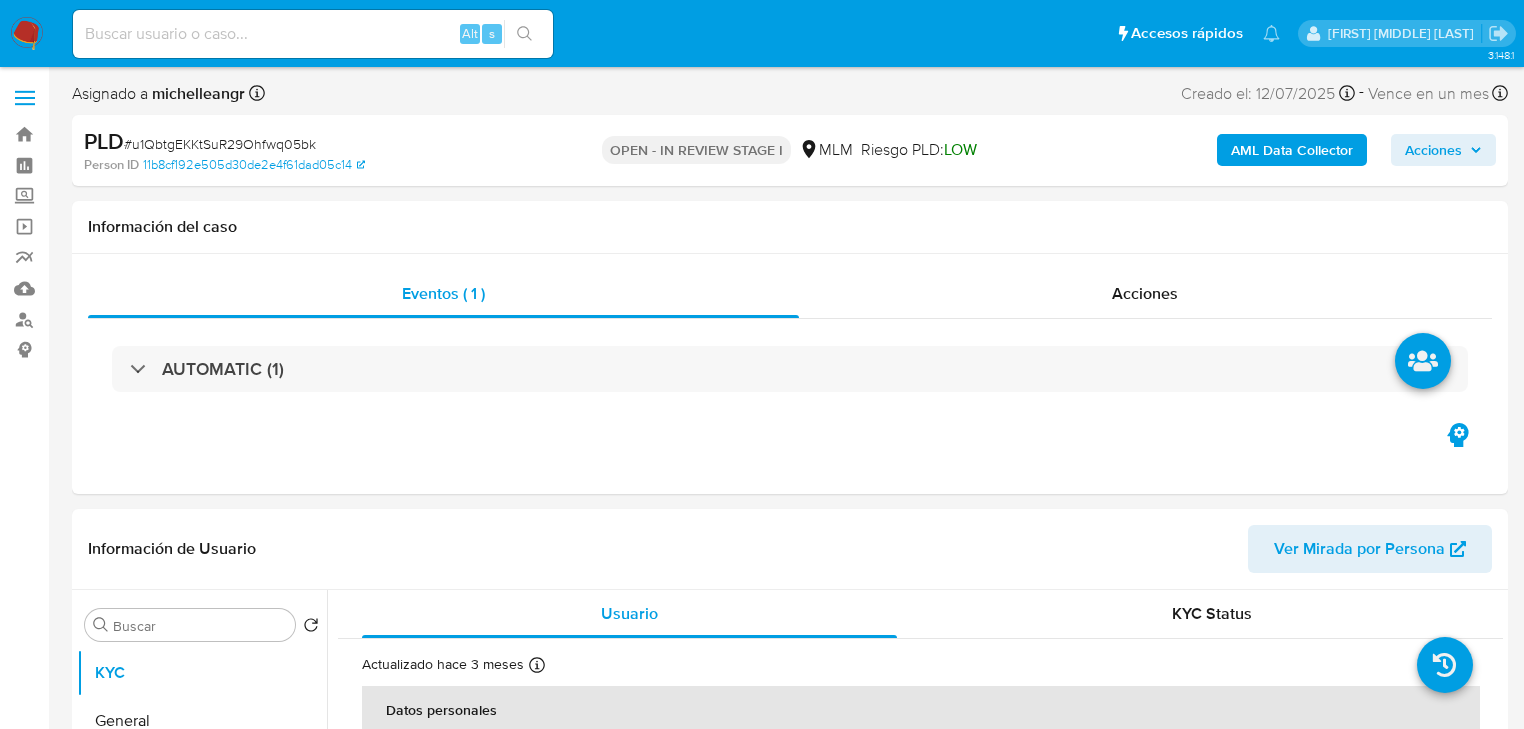 select on "10" 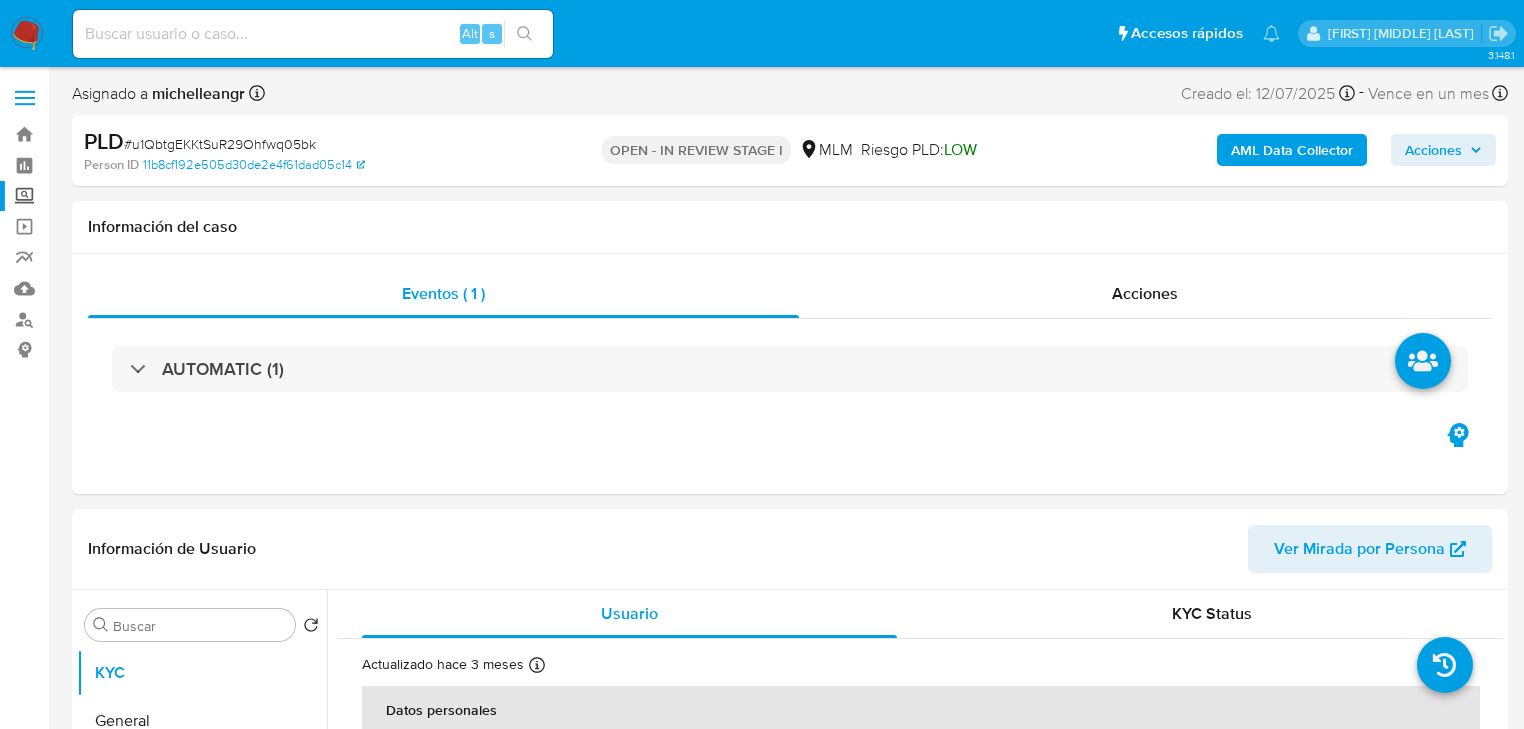 click on "Screening" at bounding box center (119, 196) 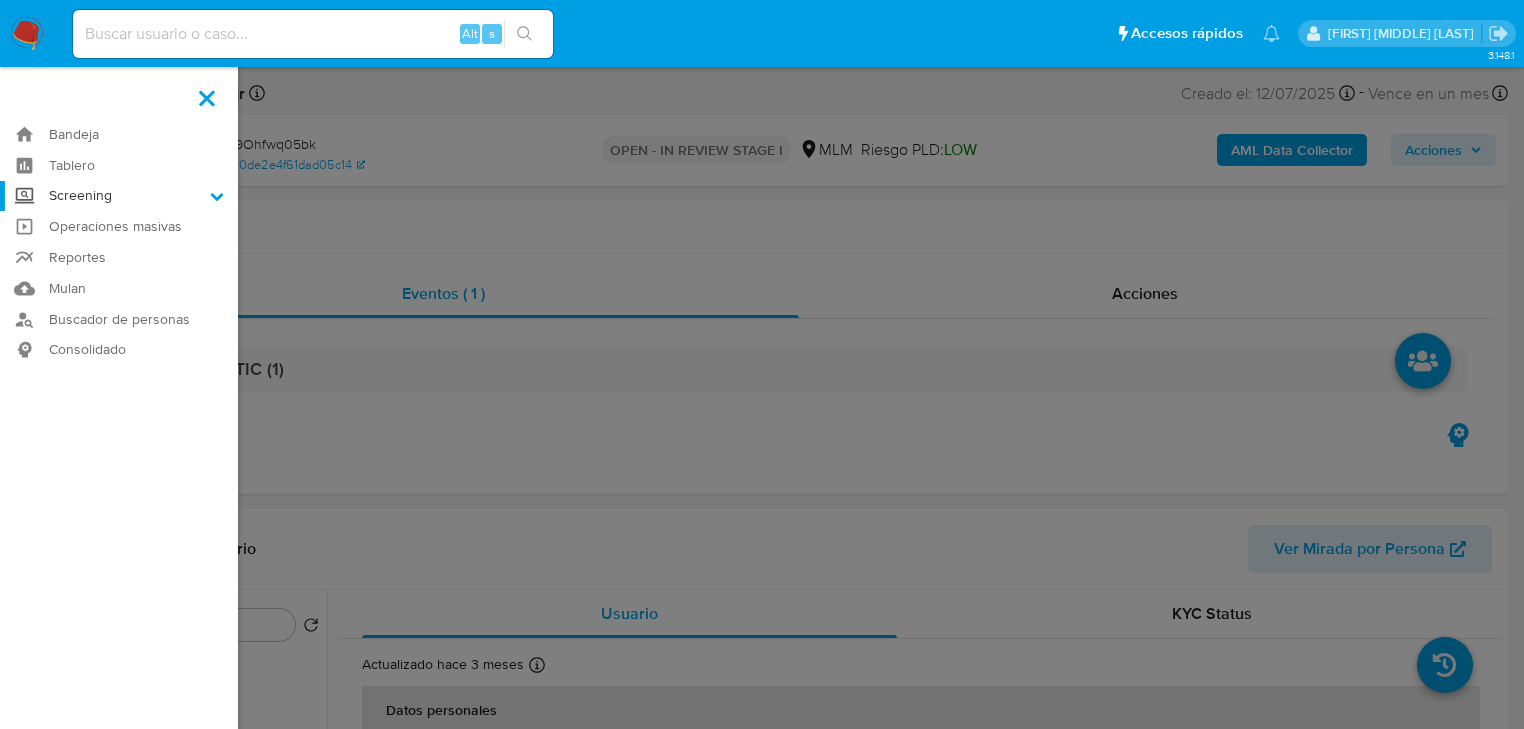 click on "Screening" at bounding box center (0, 0) 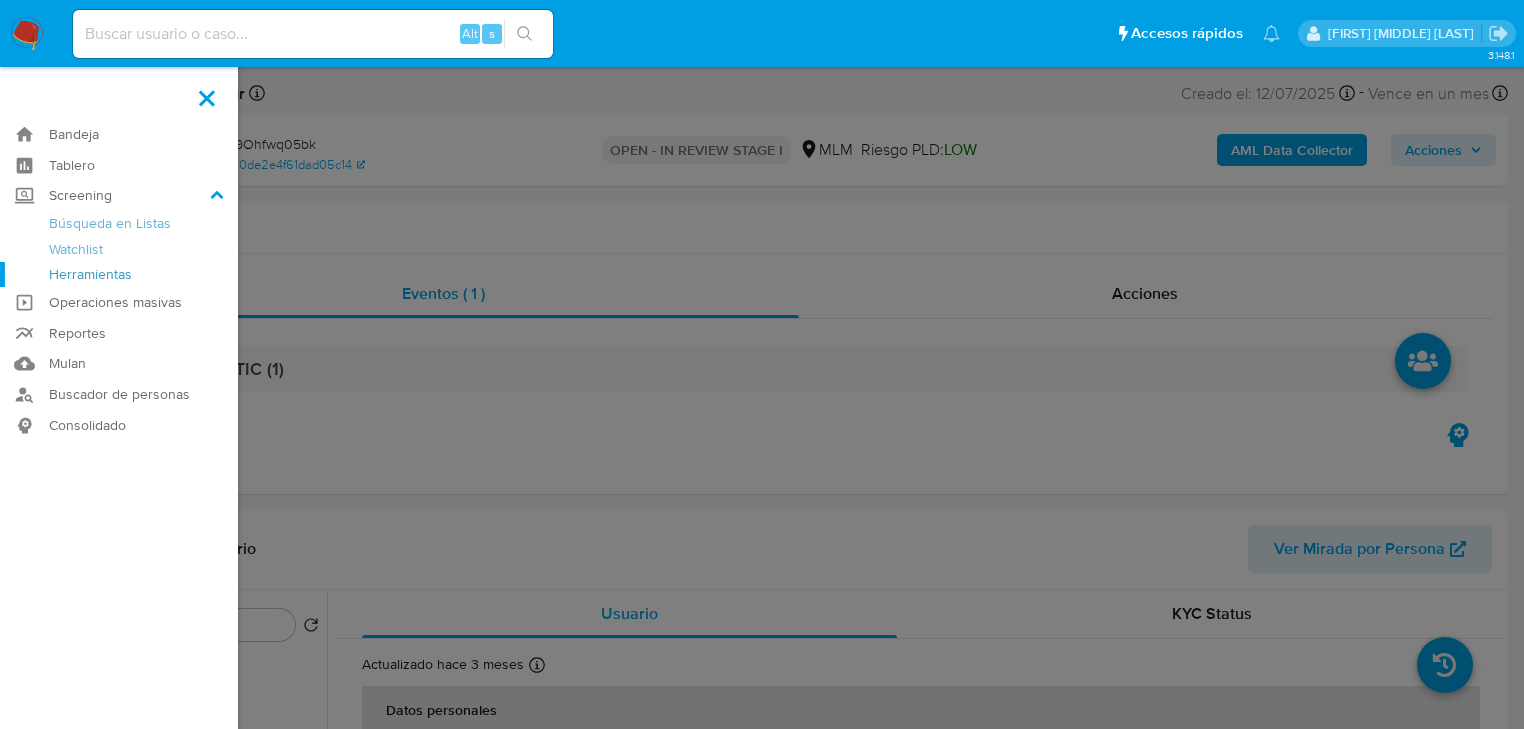 click on "Herramientas" at bounding box center (119, 274) 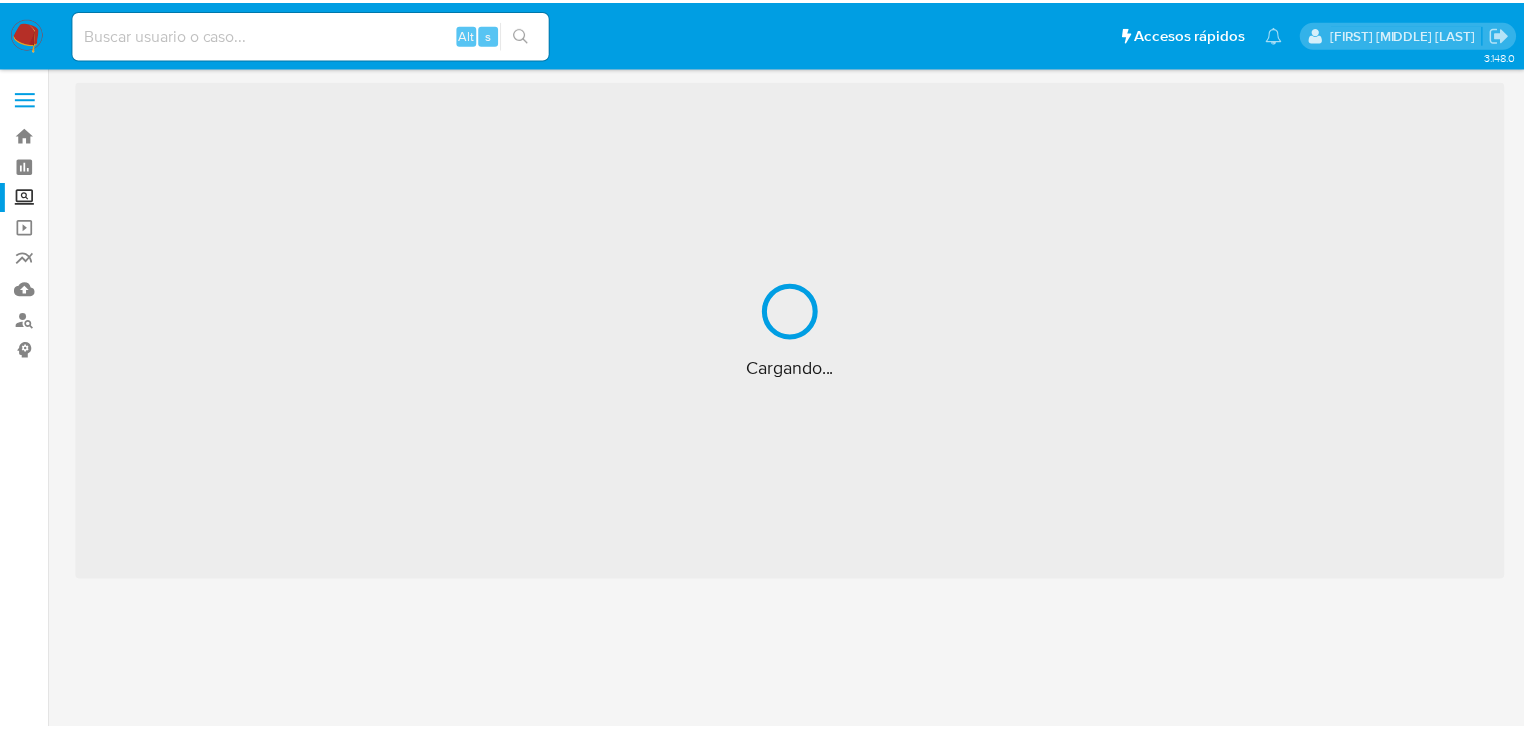scroll, scrollTop: 0, scrollLeft: 0, axis: both 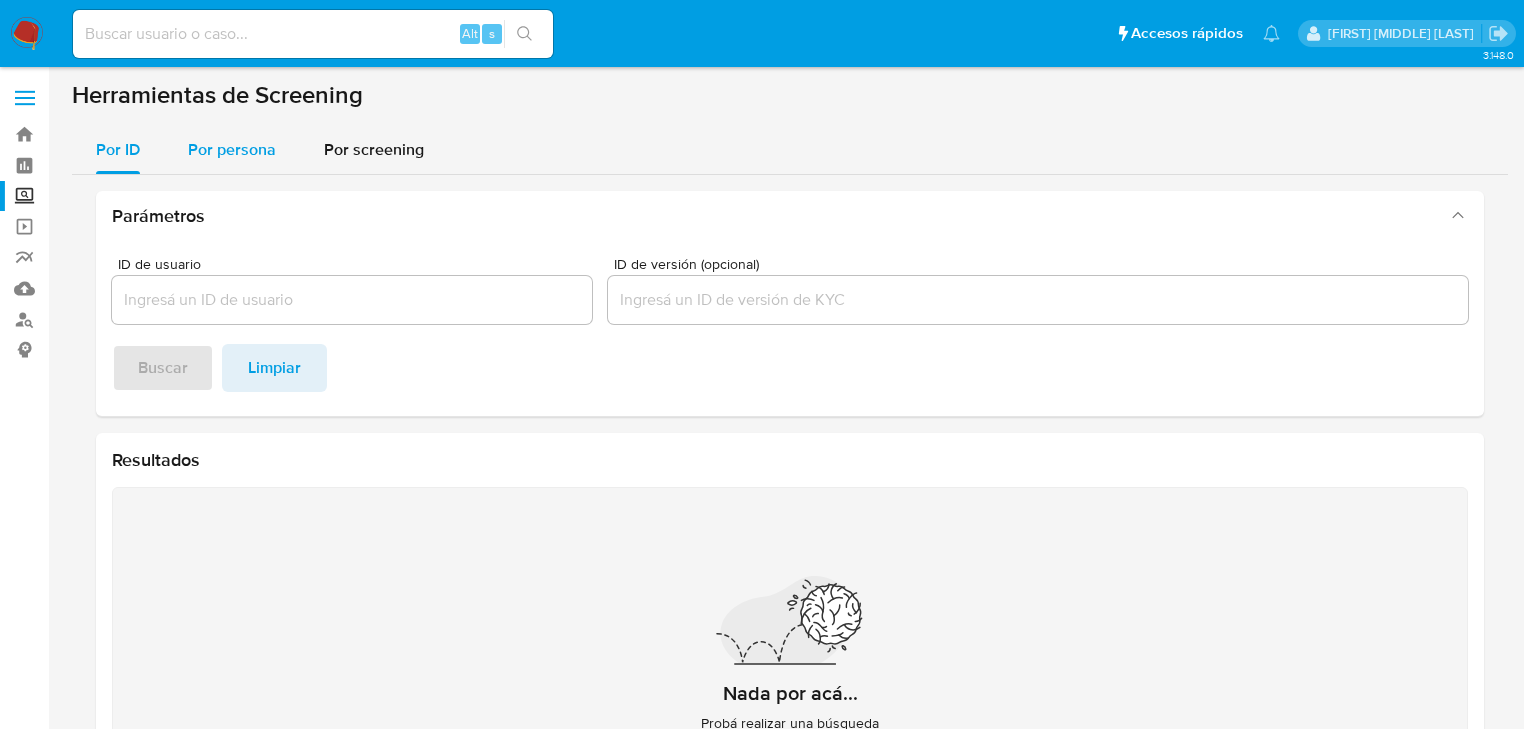 click on "Por persona" at bounding box center [232, 149] 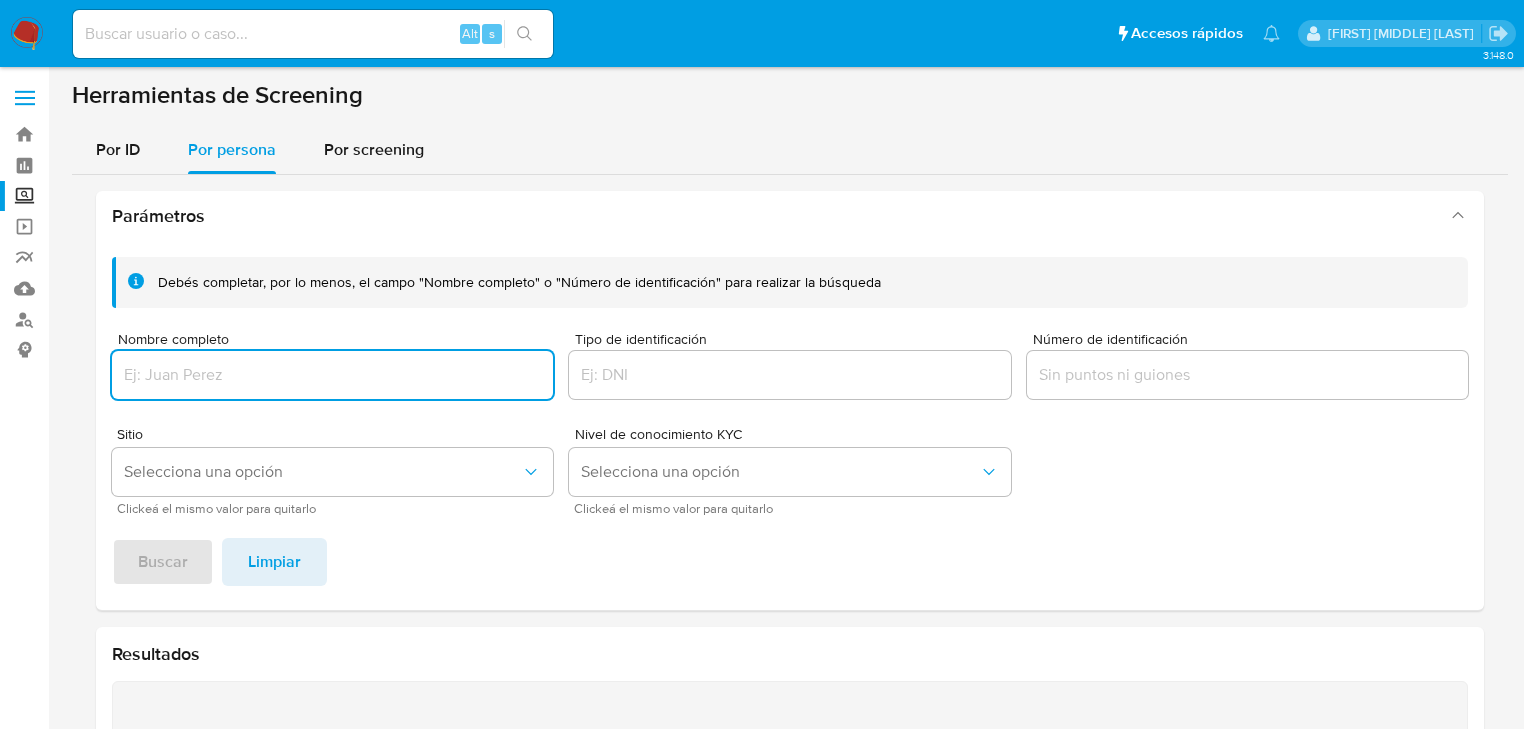 click at bounding box center (332, 375) 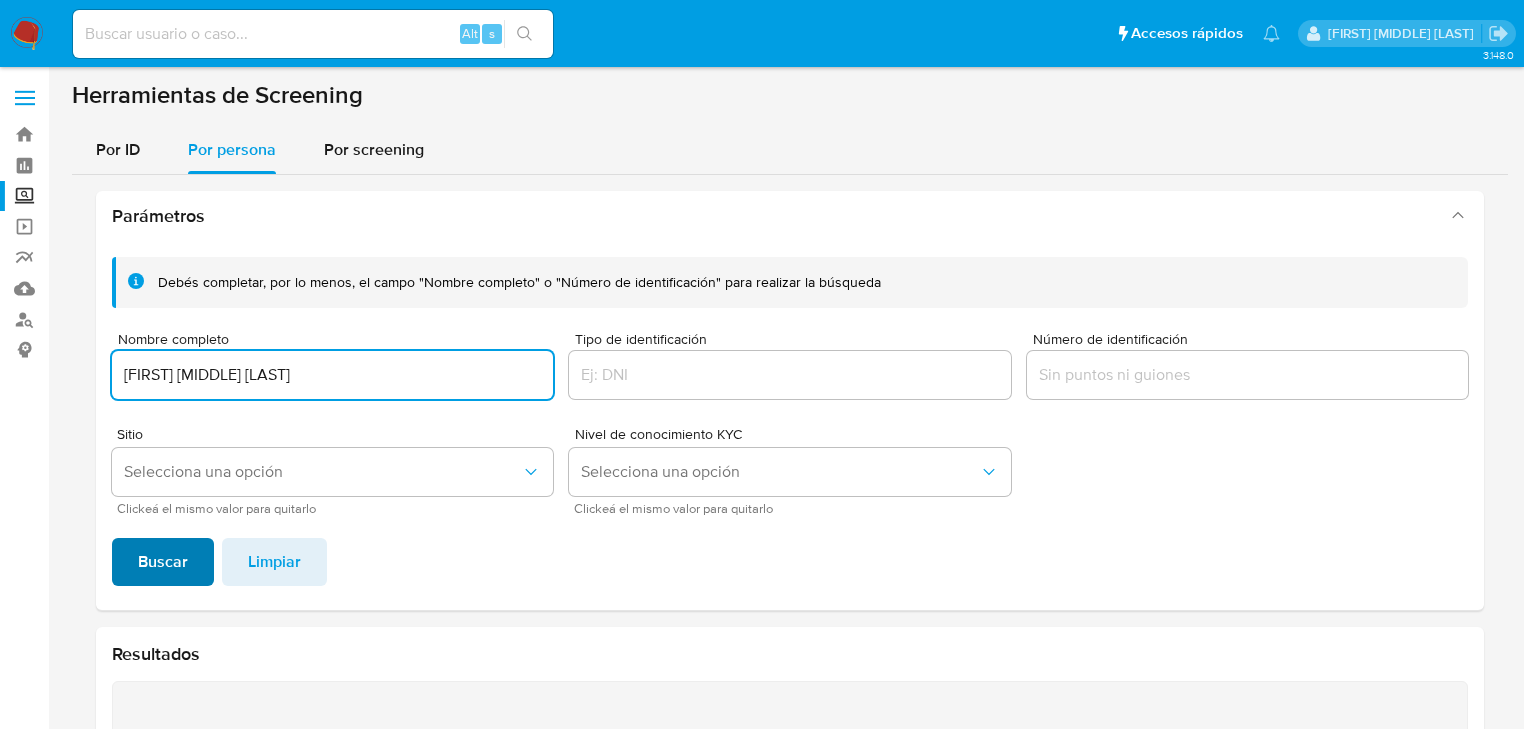 type on "[FIRST] [MIDDLE] [LAST]" 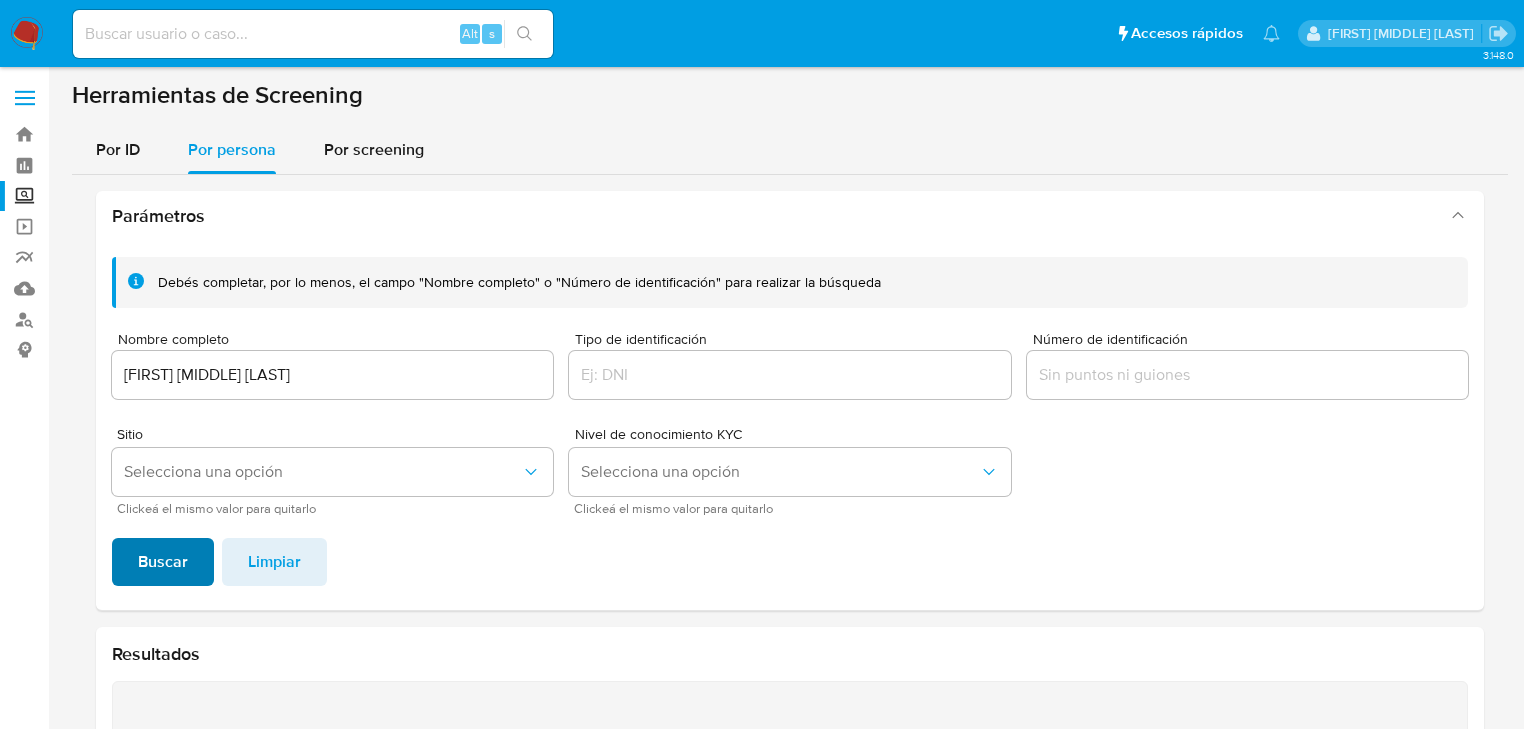 click on "Buscar" at bounding box center (163, 562) 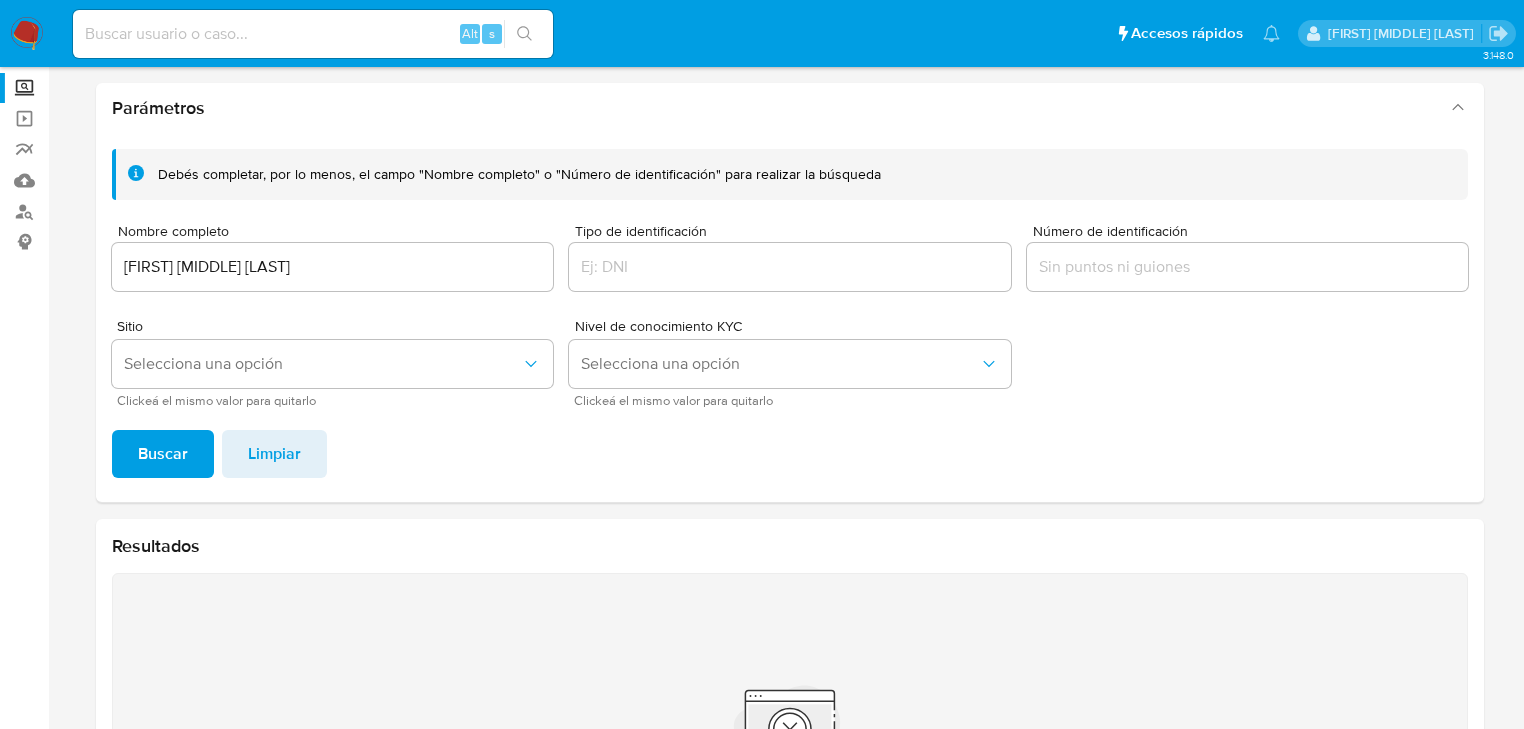 scroll, scrollTop: 106, scrollLeft: 0, axis: vertical 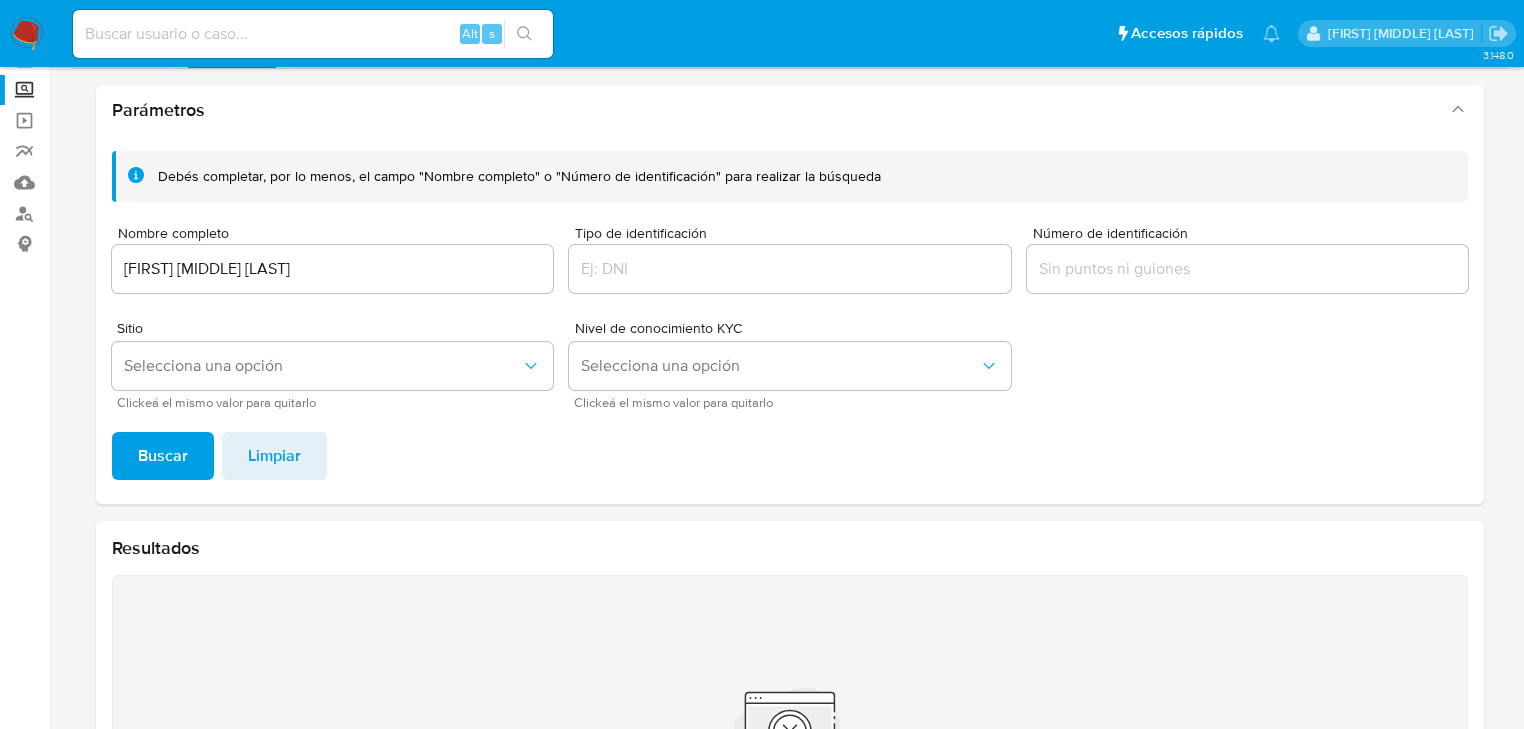 type 